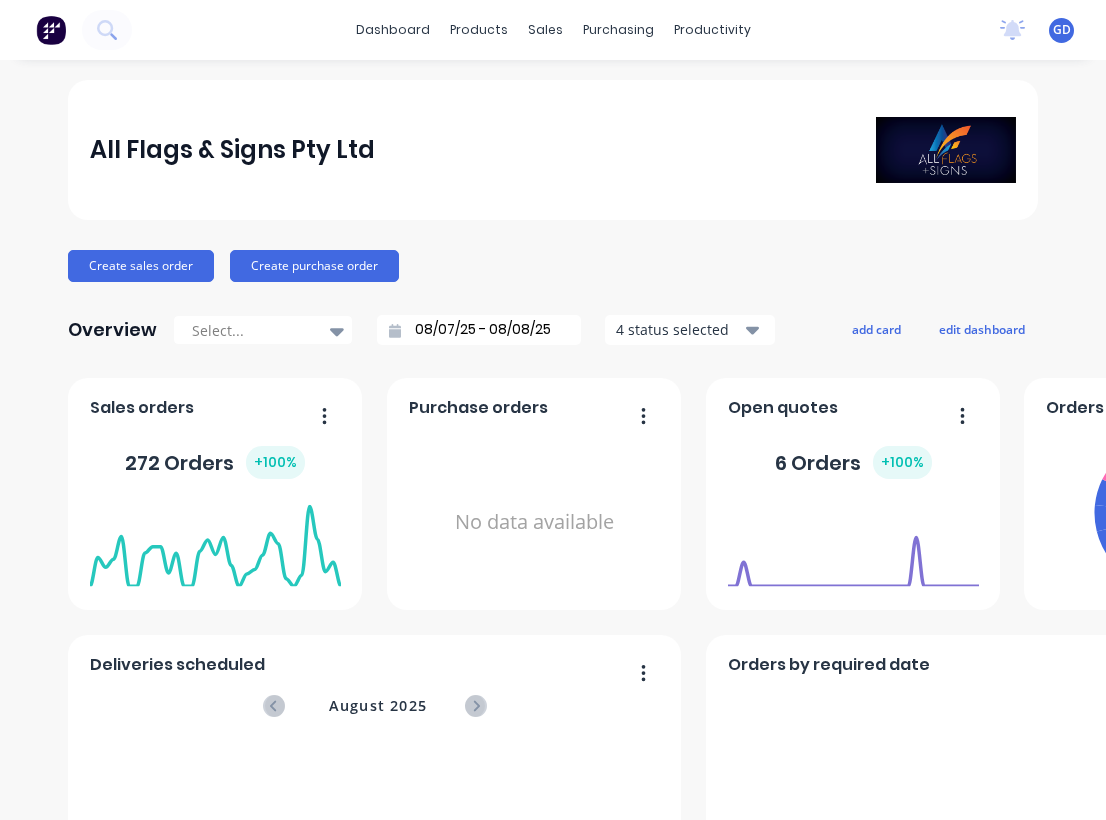 scroll, scrollTop: 0, scrollLeft: 0, axis: both 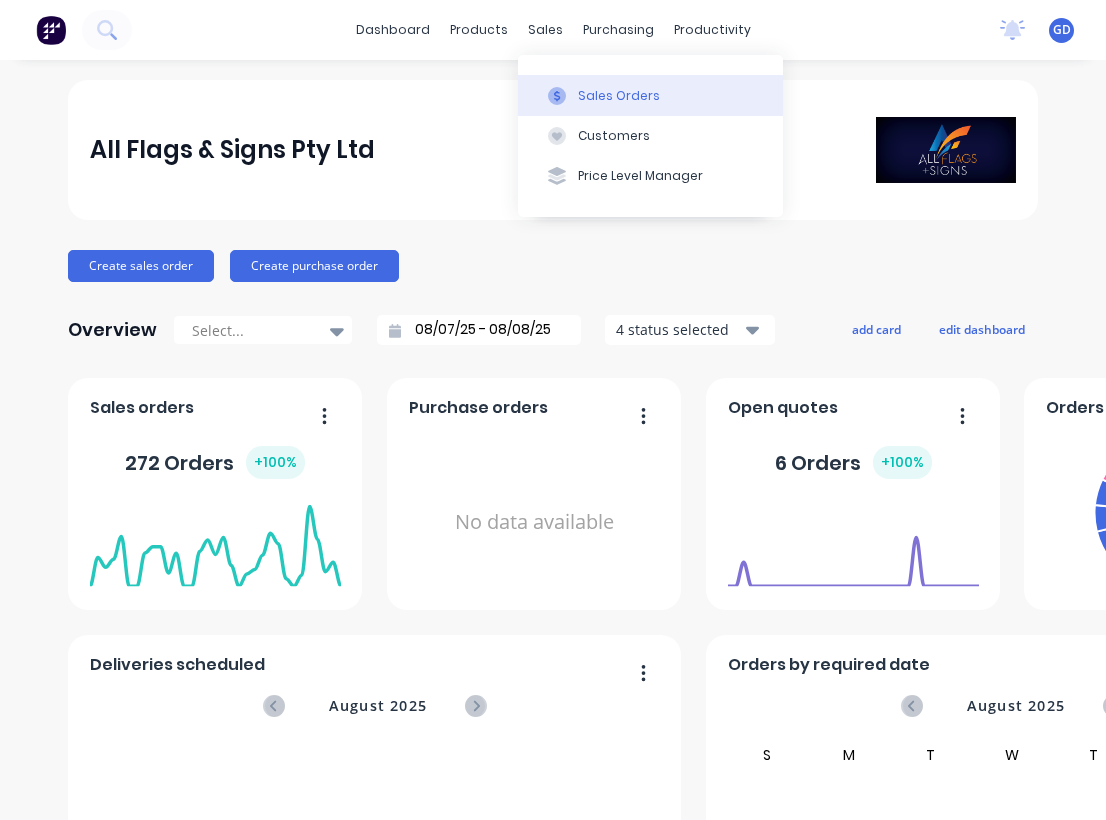 click on "Sales Orders" at bounding box center [650, 95] 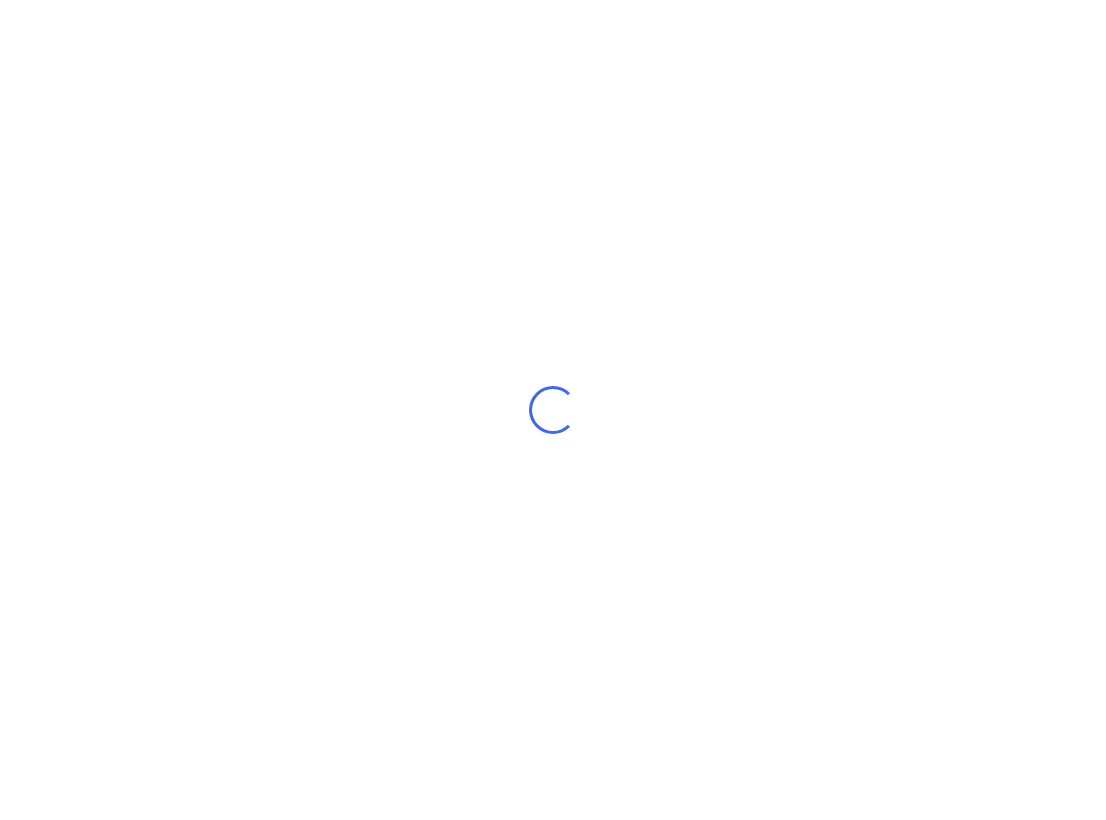 scroll, scrollTop: 0, scrollLeft: 0, axis: both 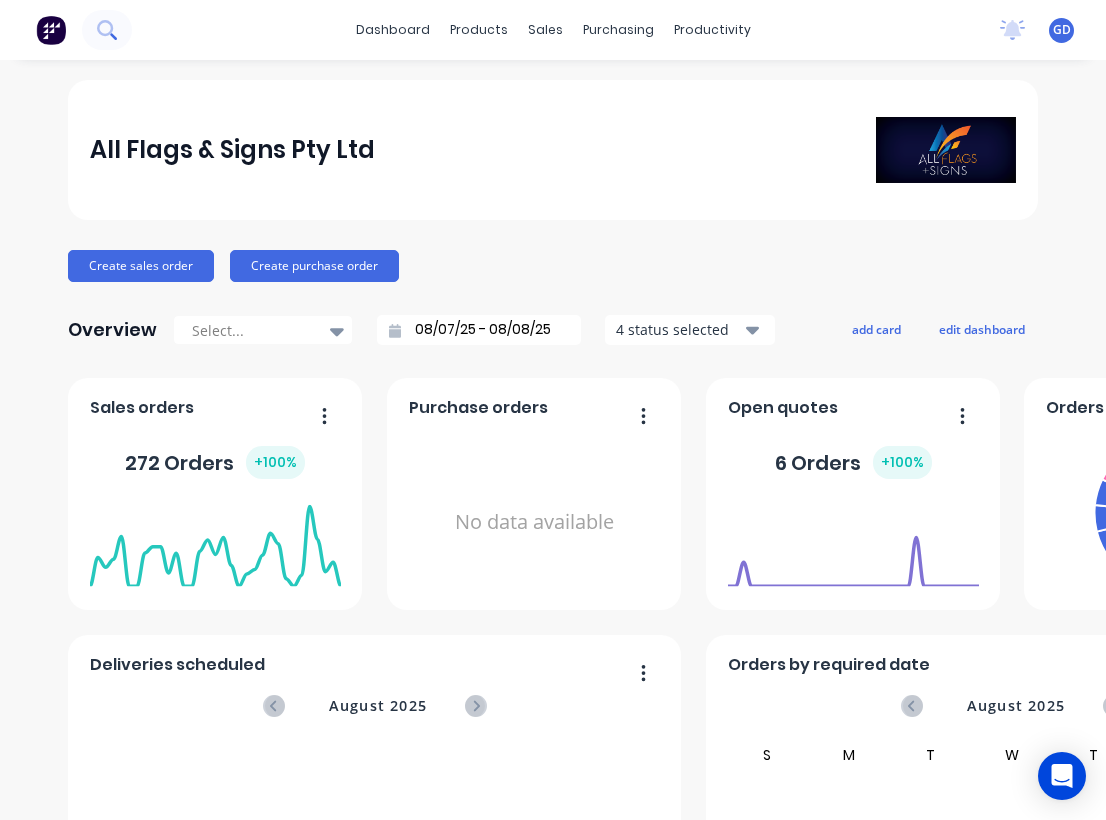 click 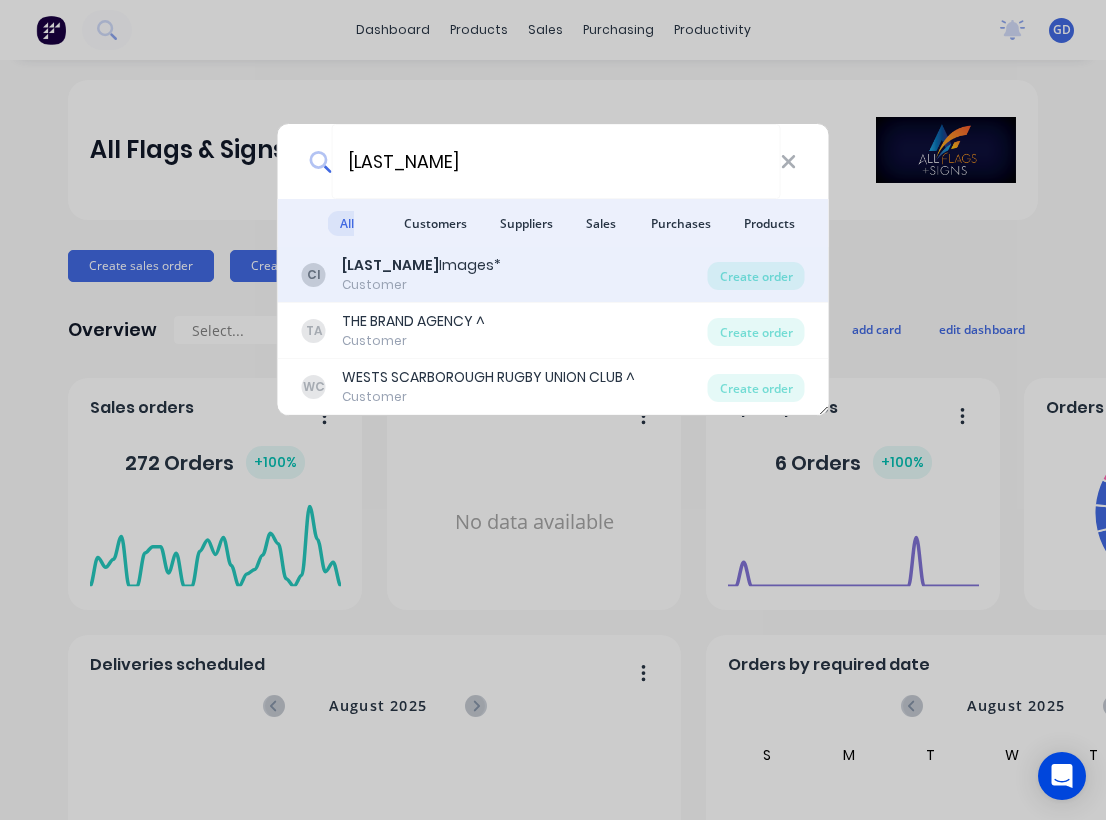 type on "[LAST_NAME]" 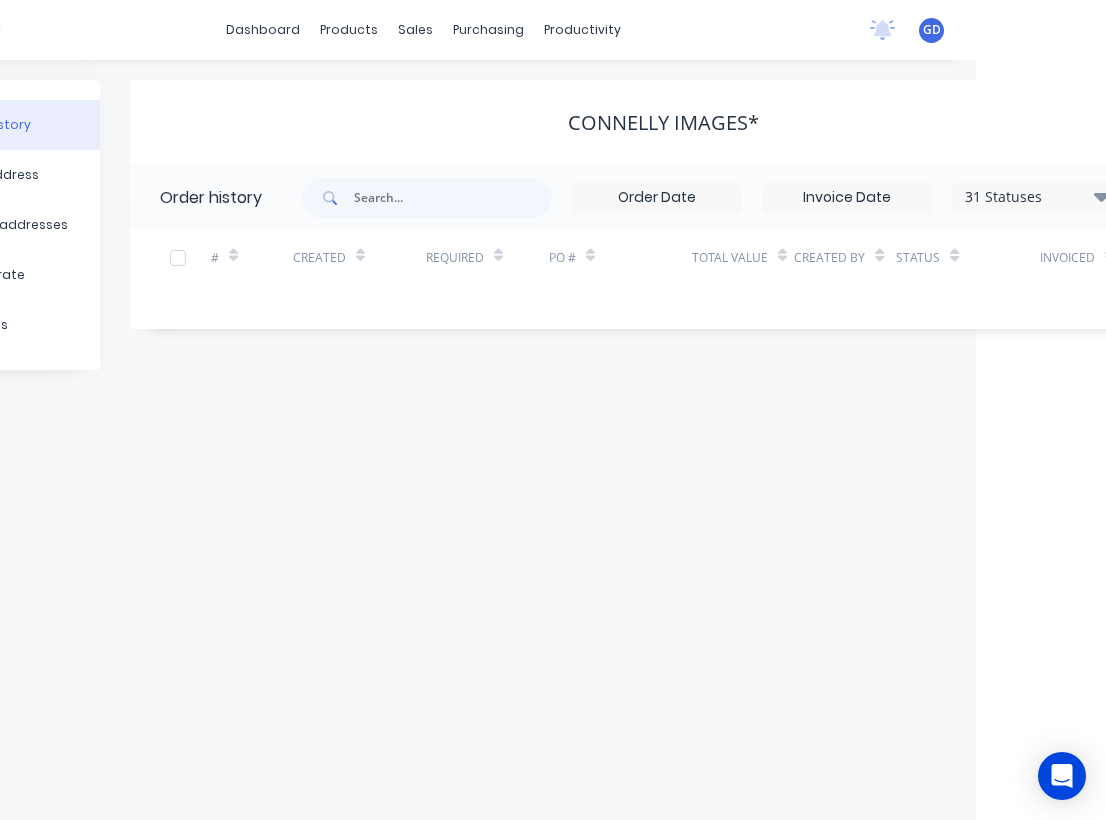 scroll, scrollTop: 0, scrollLeft: 137, axis: horizontal 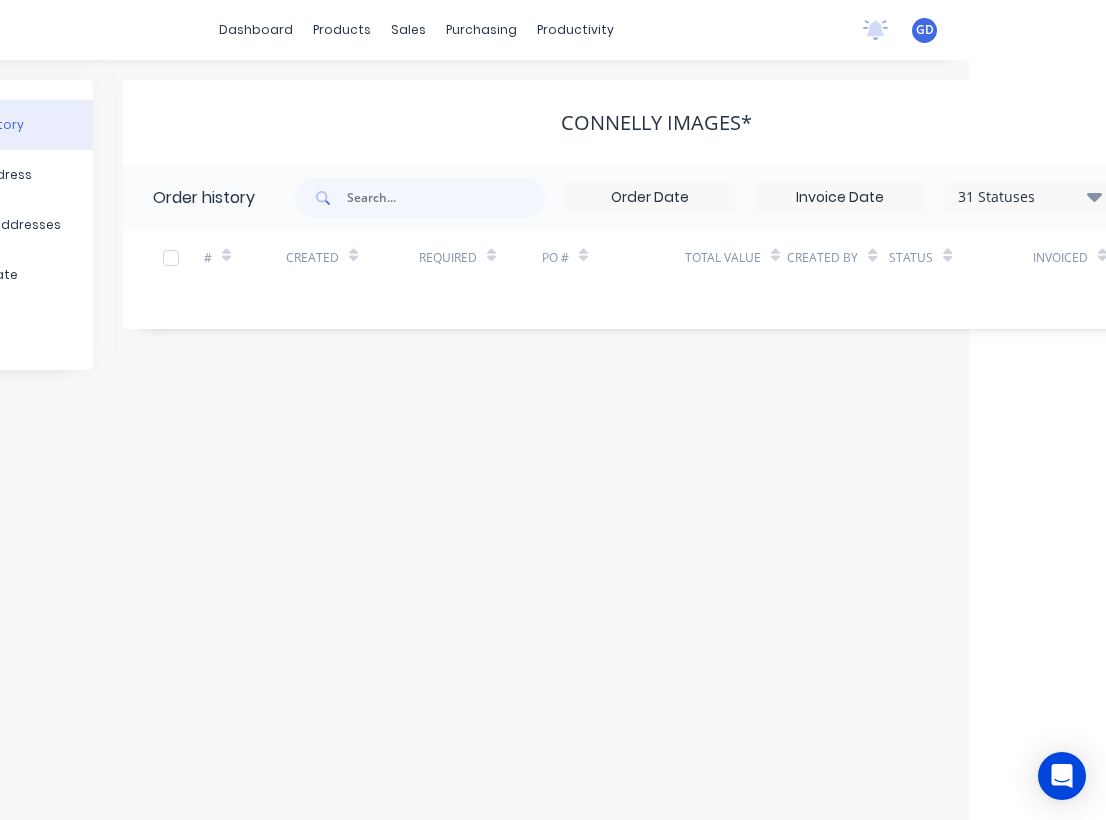 click 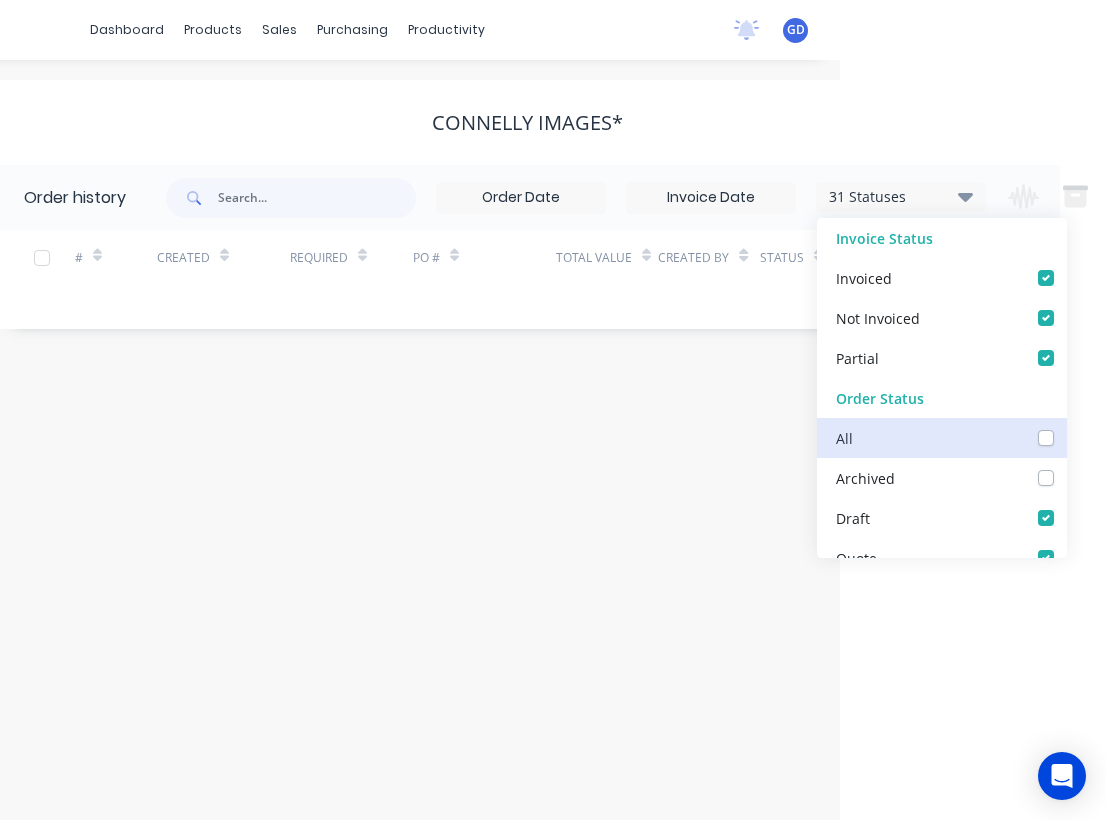 scroll, scrollTop: 0, scrollLeft: 288, axis: horizontal 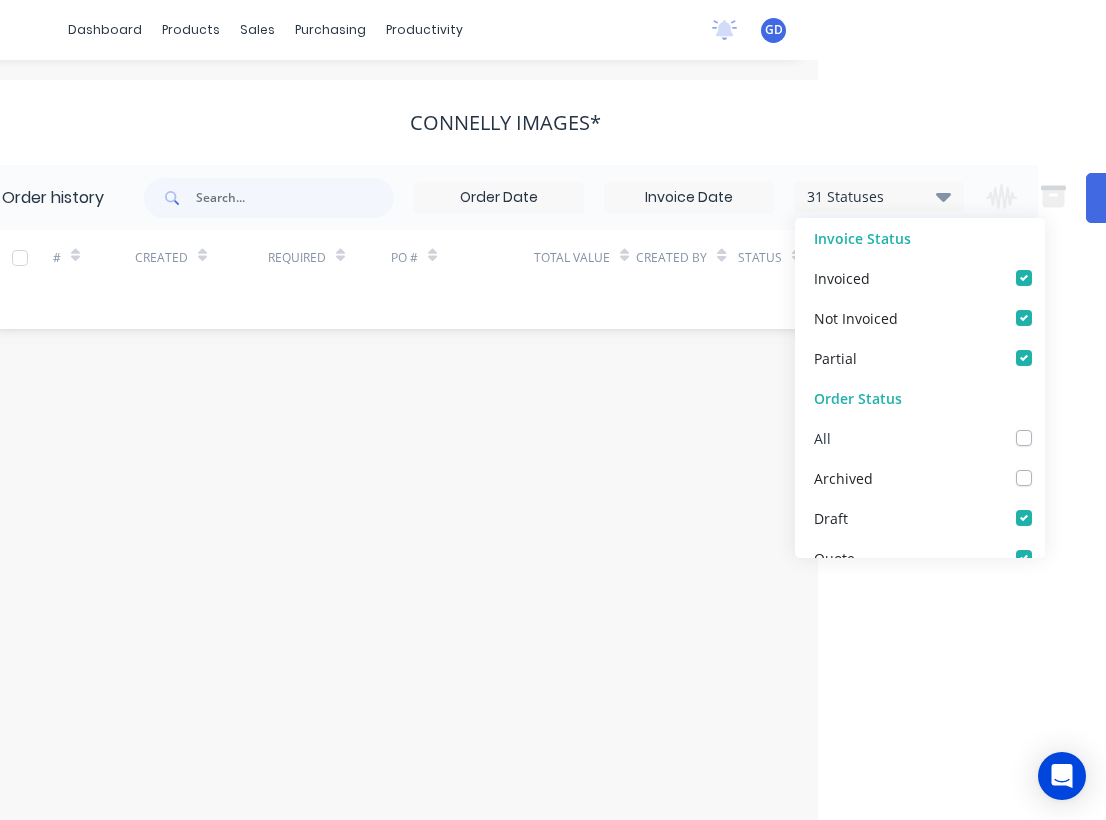 click at bounding box center [1044, 427] 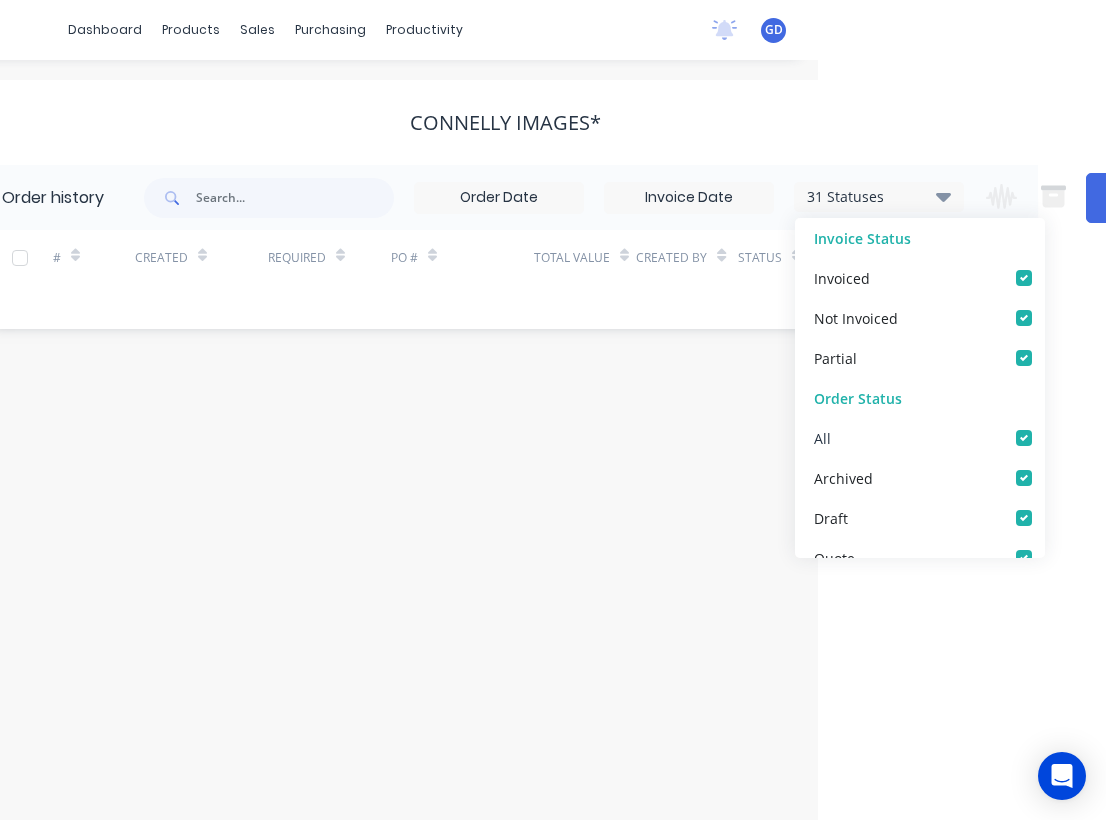 checkbox on "true" 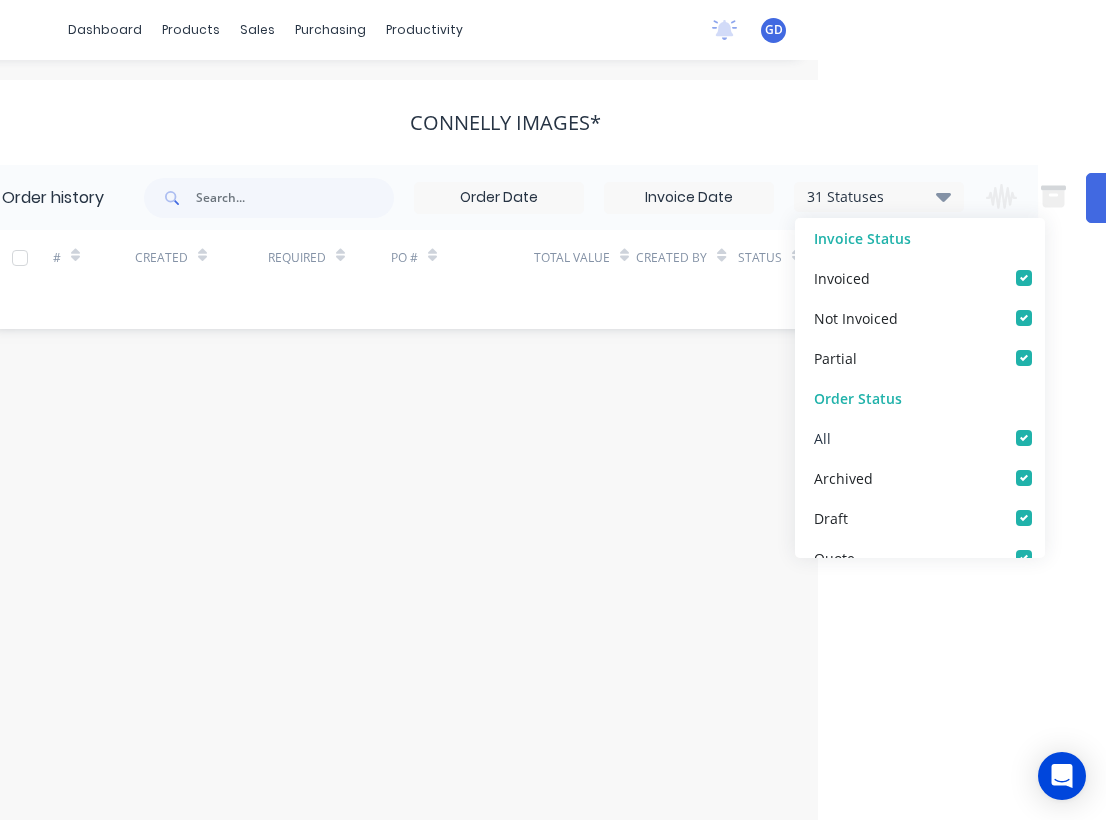 checkbox on "true" 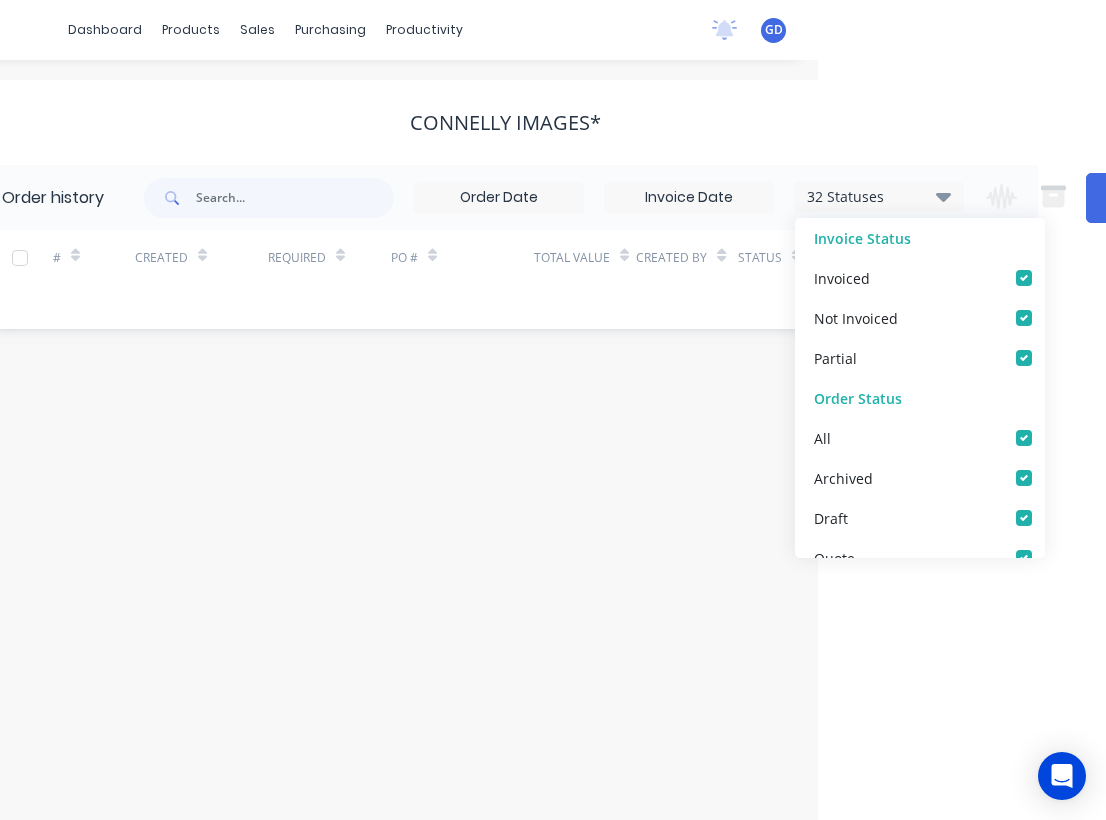 click on "Order history 32 Statuses Invoice Status Invoiced Not Invoiced Partial Order Status All Archived Draft Quote Submitted Multi Item Jobs Hold Waiting on Supplier Waiting Artwork Art Waiting Approval Approved Print- R2R Print - Fabric Print - Flat Bed Print - Mutoh Finishing - Fabric Finishing - Banner Finishing - Laminate Finishing - Cutting Waiting on Fabrication QA-Pack Dispatch Ready for Pick Up Ready for Delivery Ready for Install Pickedup/ Out 4 Delivery Completed Delivered Picked Up 31 Statuses Invoice Status Invoiced Not Invoiced Partial Order Status All Archived Draft Quote Submitted Multi Item Jobs Hold Waiting on Supplier Waiting Artwork Art Waiting Approval Approved Print- R2R Print - Fabric Print - Flat Bed Print - Mutoh Finishing - Fabric Finishing - Banner Finishing - Laminate Finishing - Cutting Waiting on Fabrication QA-Pack Dispatch Ready for Pick Up Ready for Delivery Ready for Install Pickedup/ Out 4 Delivery Completed Delivered Picked Up Change order status Submitted Multi Item Jobs Hold Art" at bounding box center (505, 247) 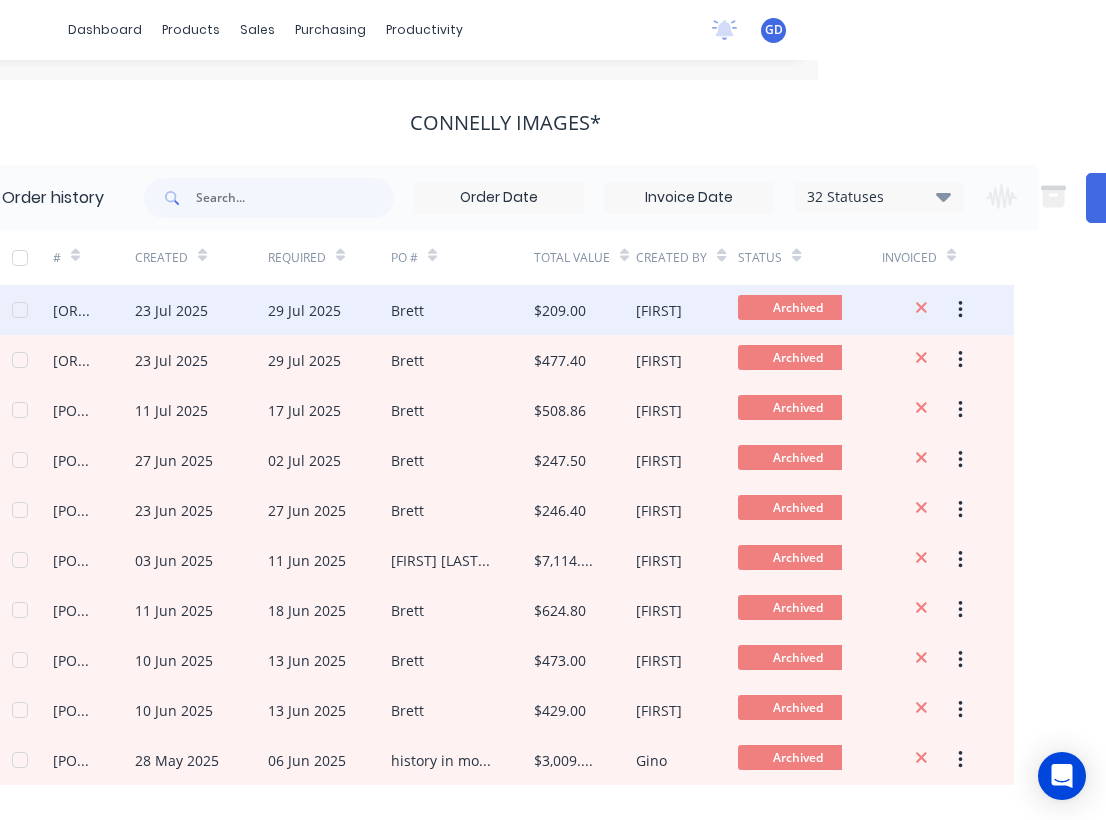 click on "98041" at bounding box center (74, 310) 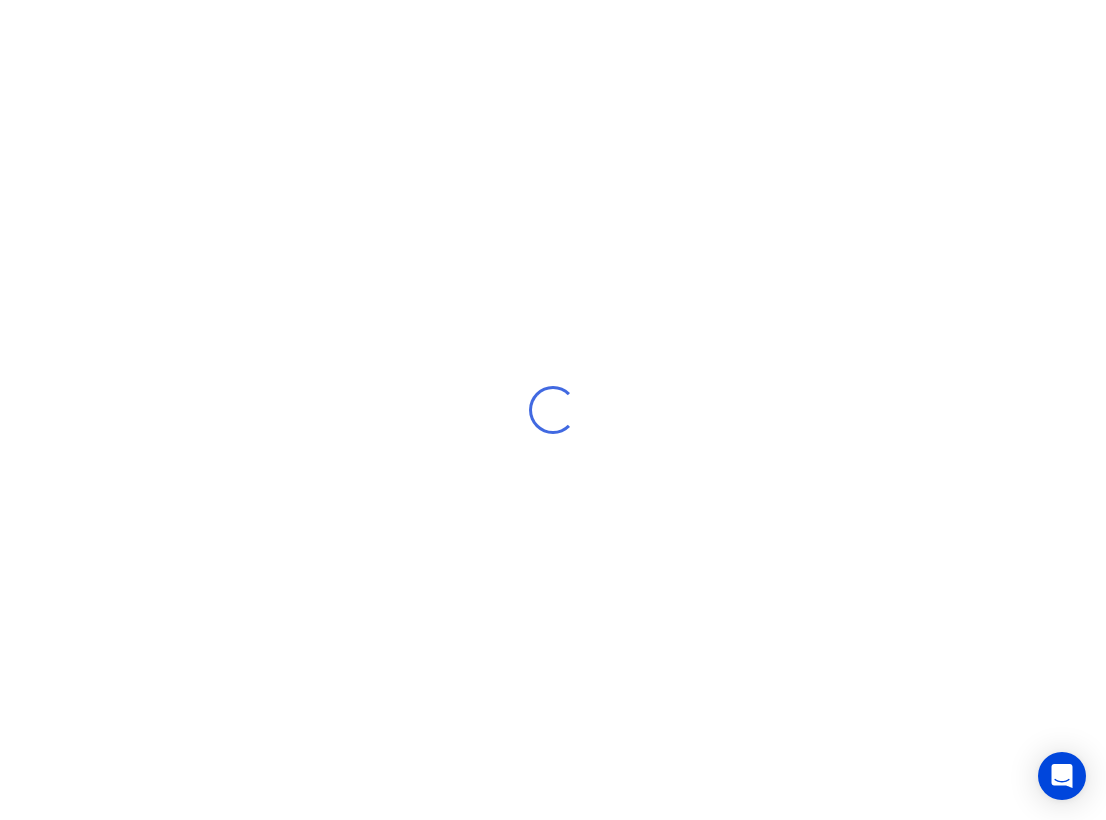 scroll, scrollTop: 0, scrollLeft: 0, axis: both 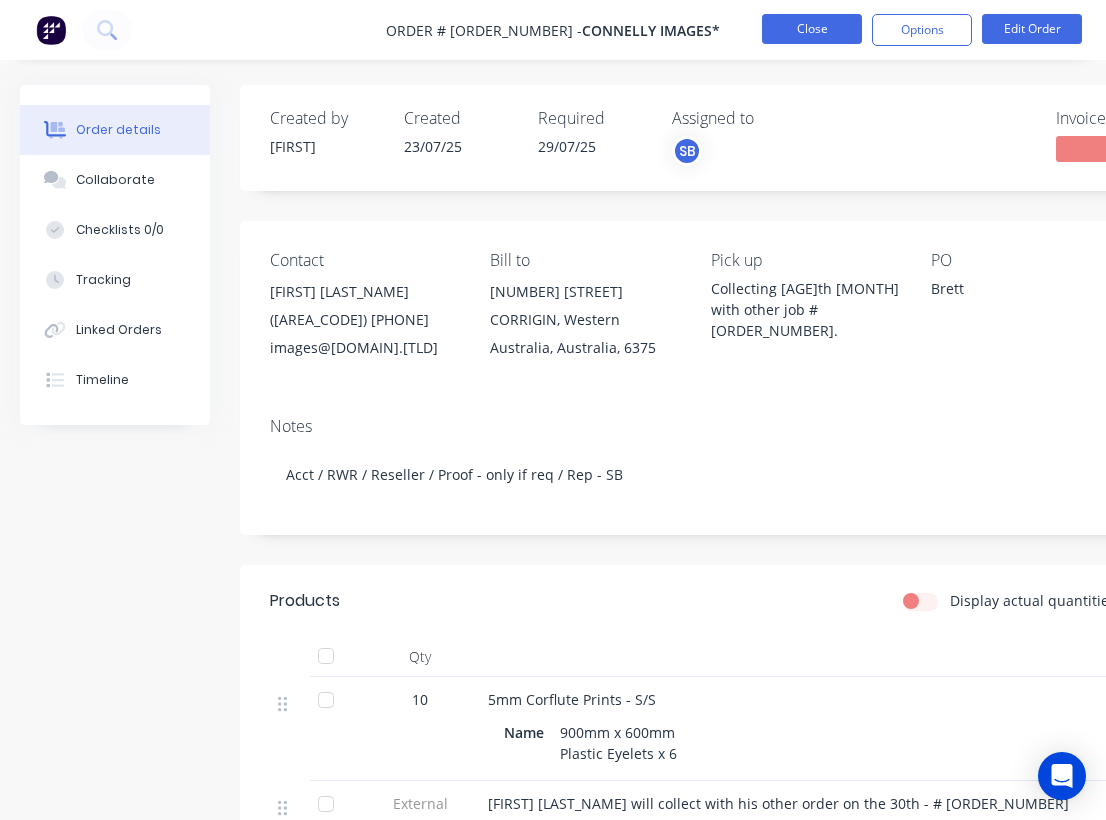 click on "Close" at bounding box center [812, 29] 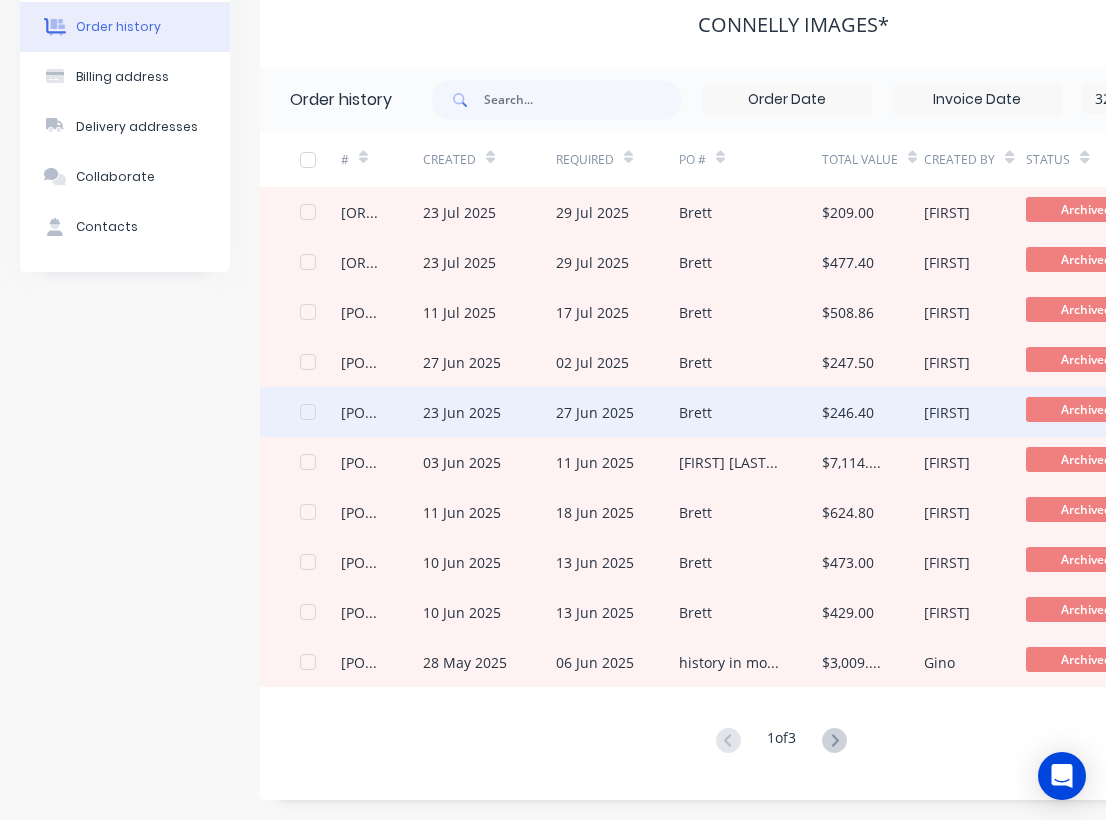 scroll, scrollTop: 101, scrollLeft: 0, axis: vertical 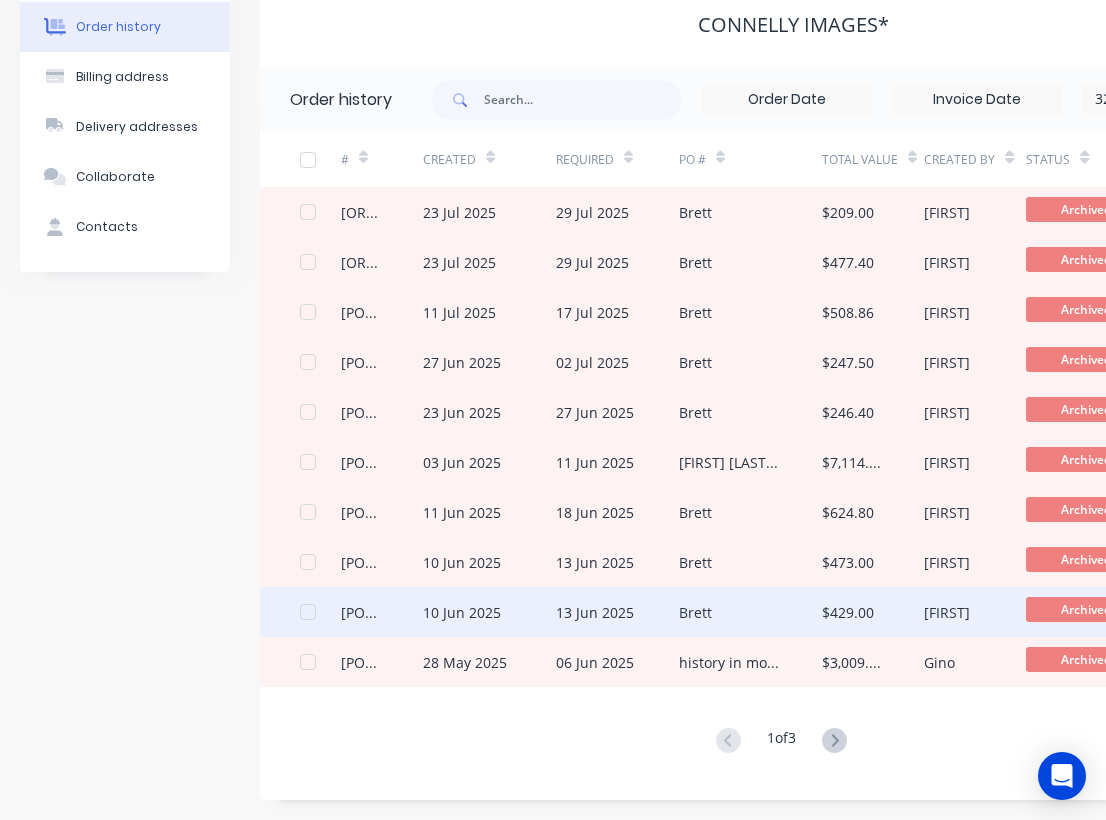 click on "97710" at bounding box center (362, 612) 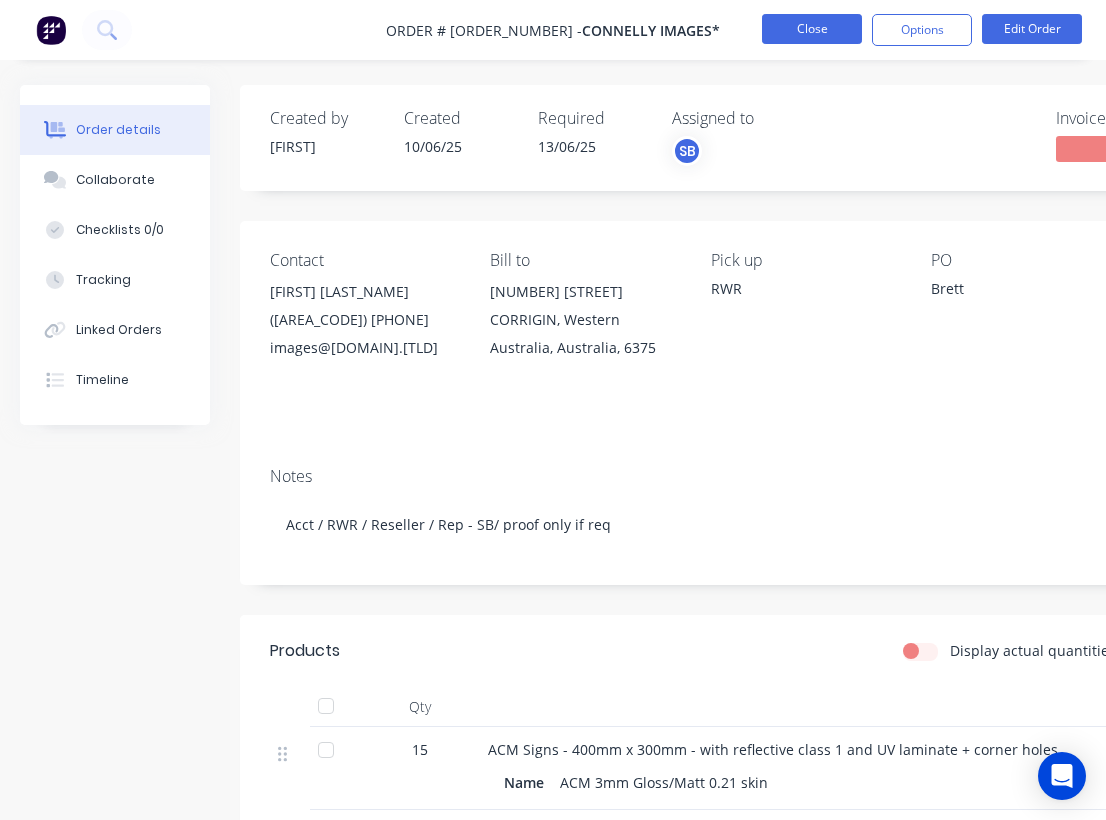 click on "Close" at bounding box center (812, 29) 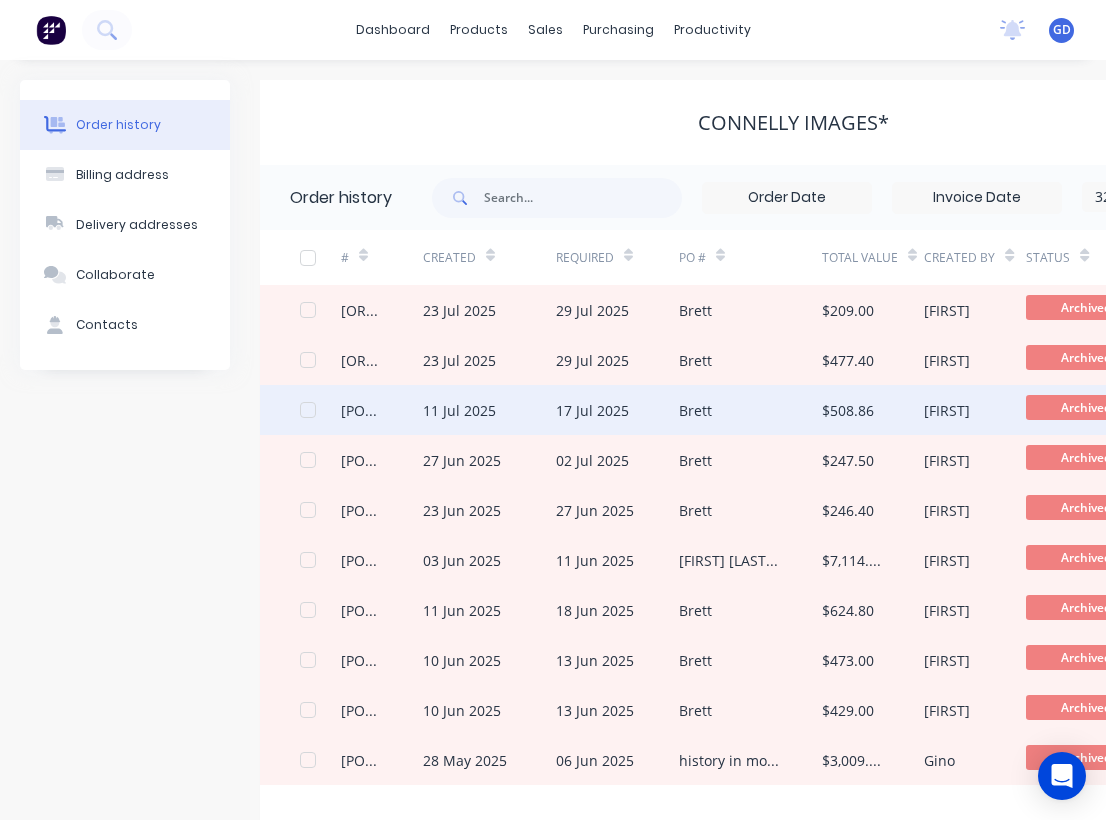 click on "97954" at bounding box center [362, 410] 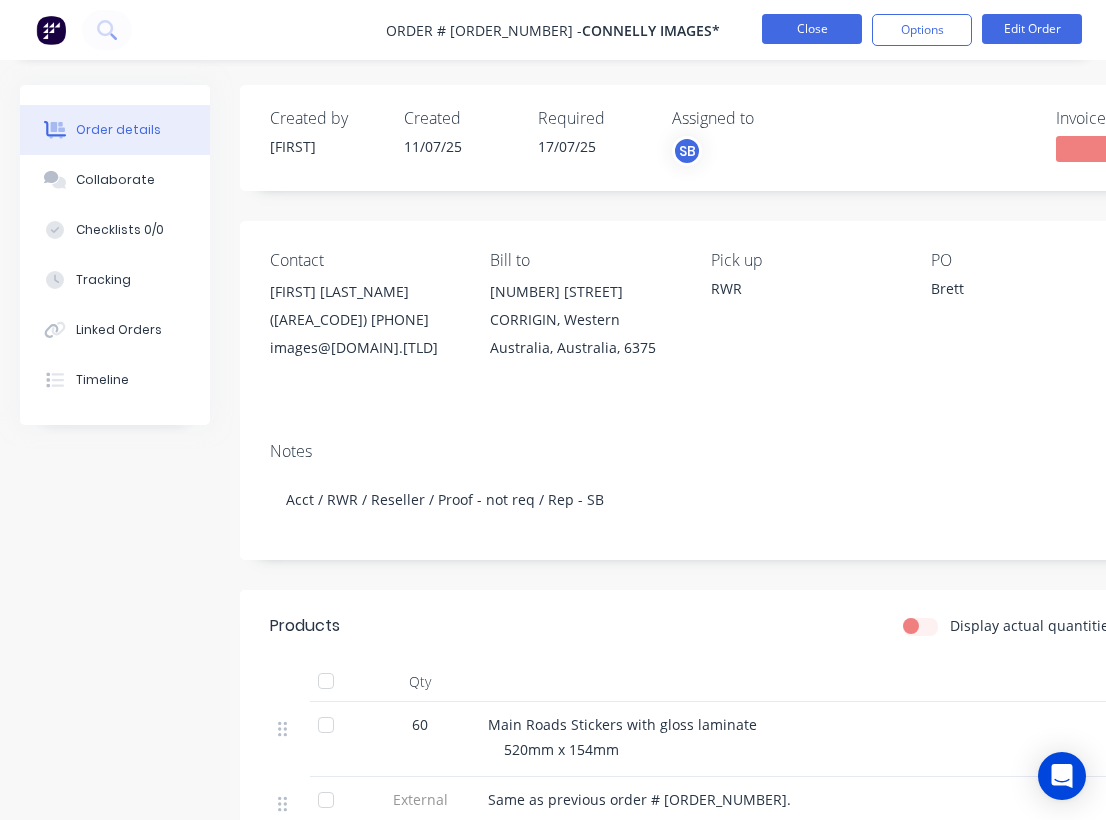 click on "Close" at bounding box center (812, 29) 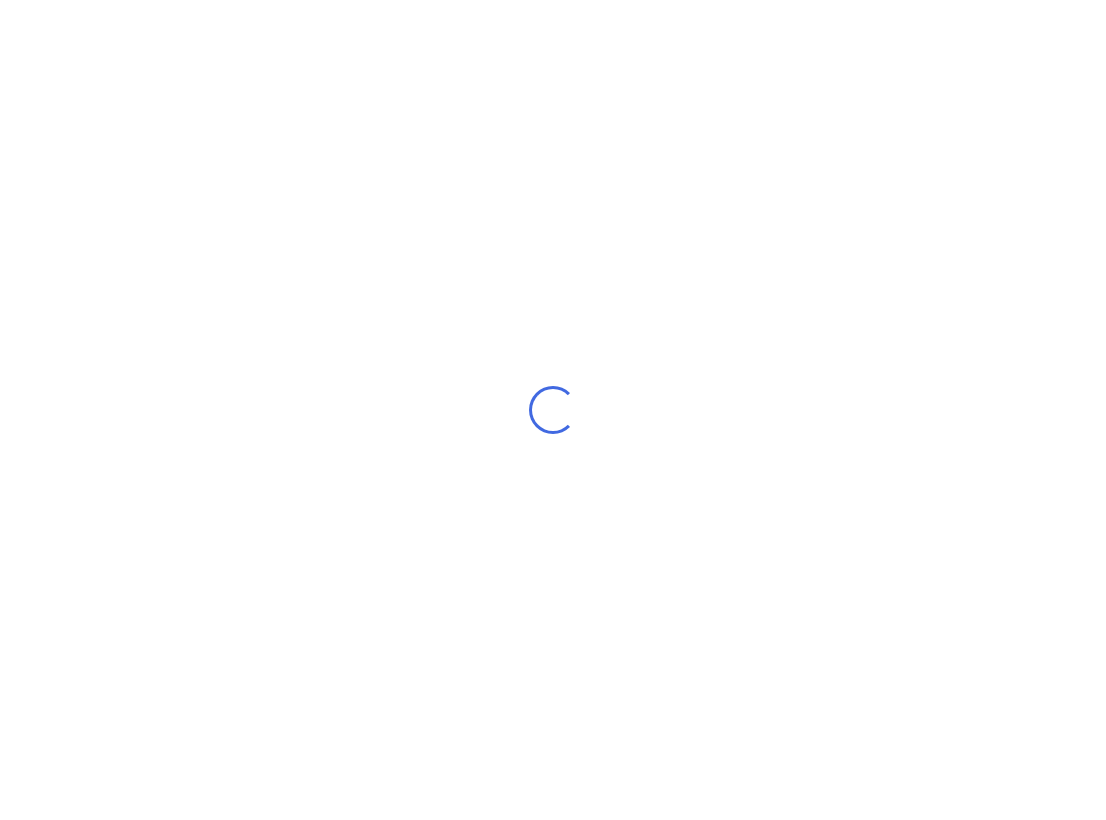 scroll, scrollTop: 0, scrollLeft: 0, axis: both 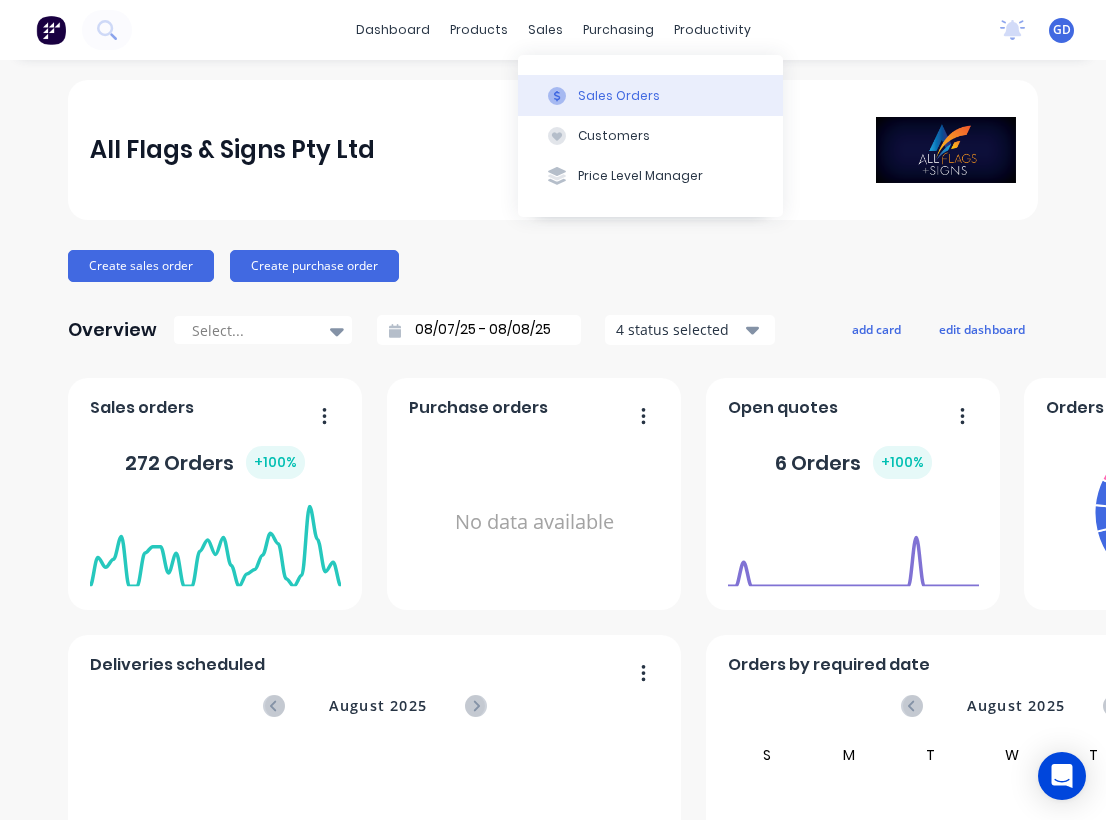 click on "Sales Orders" at bounding box center [619, 96] 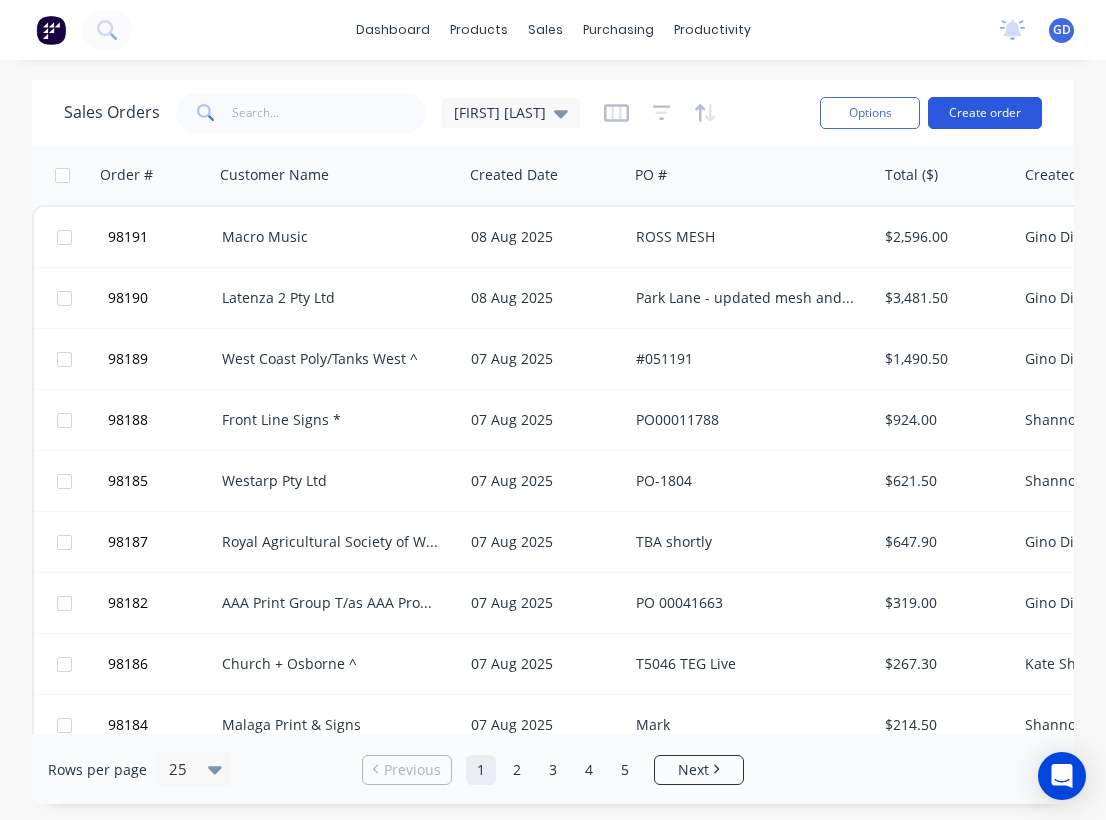 click on "Create order" at bounding box center [985, 113] 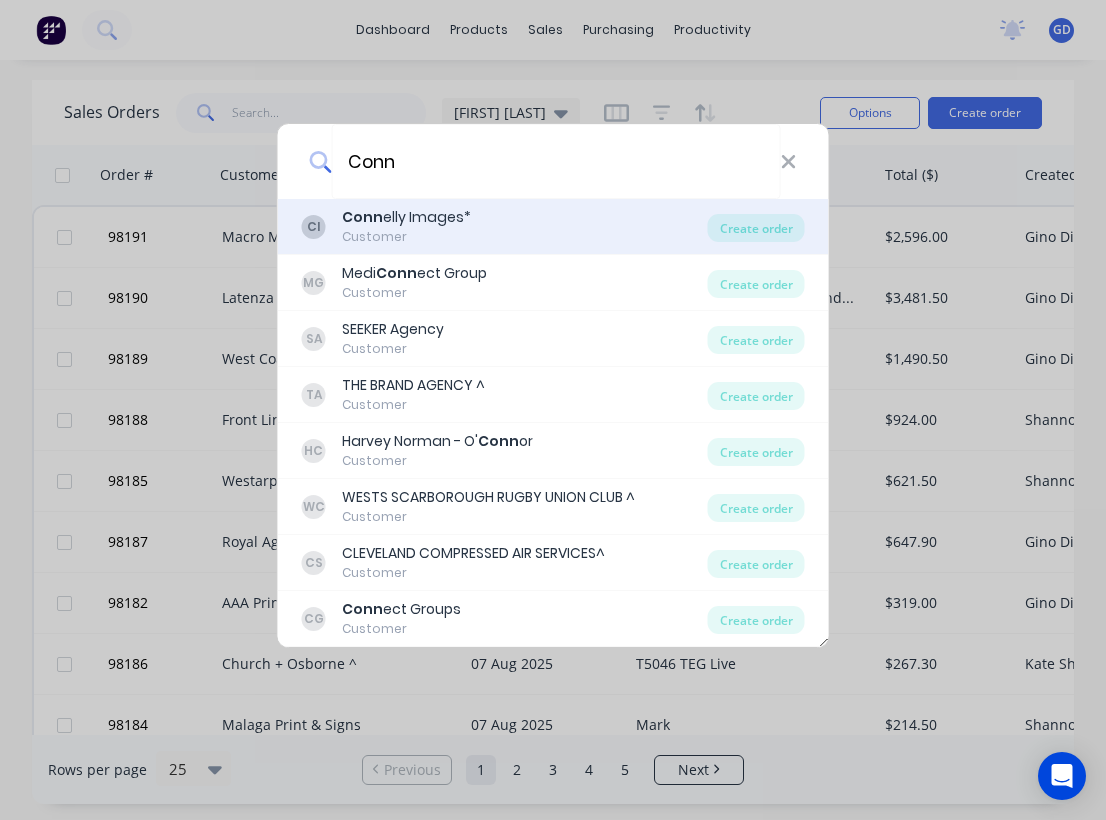 type on "Conn" 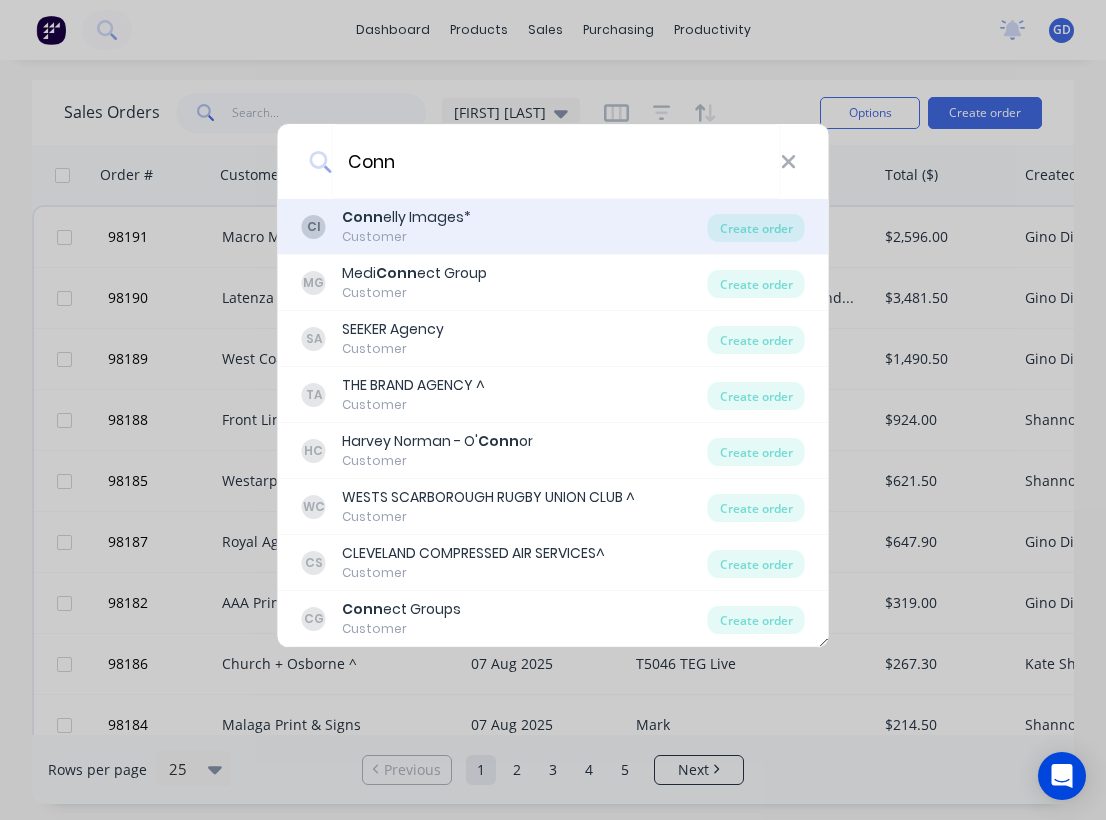 click on "Conn elly Images*" at bounding box center [406, 217] 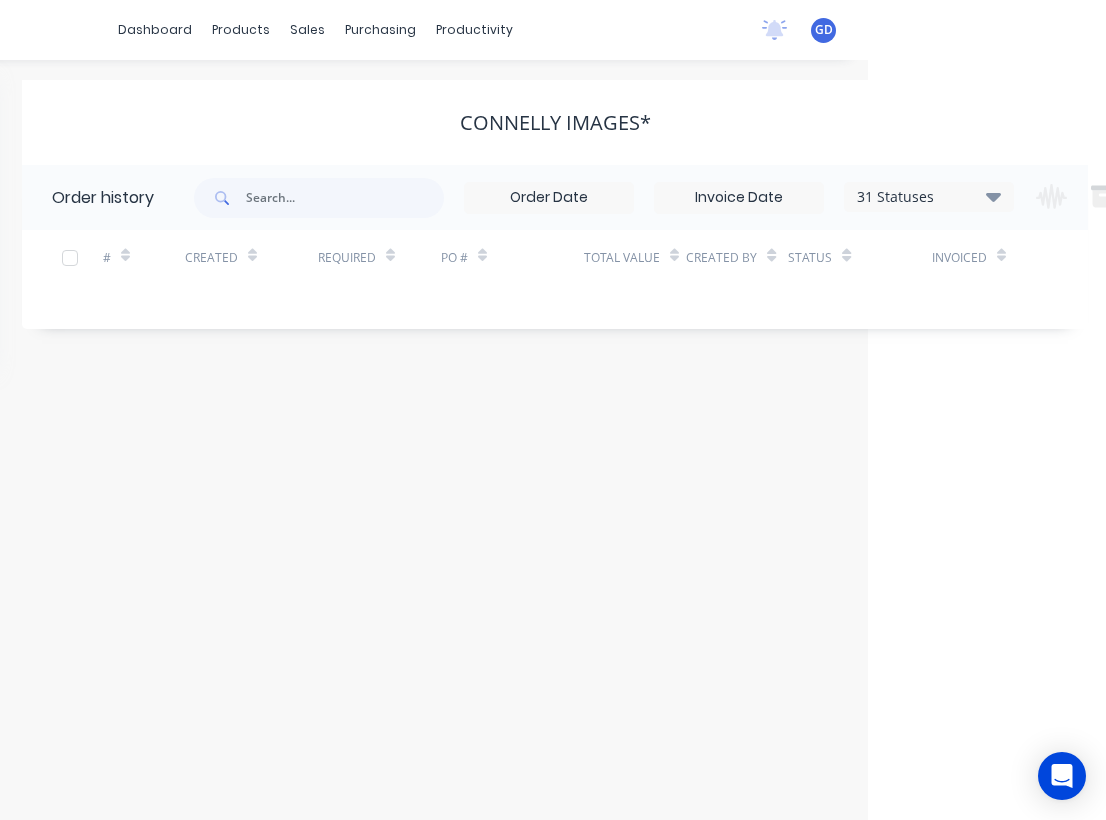 scroll, scrollTop: 0, scrollLeft: 374, axis: horizontal 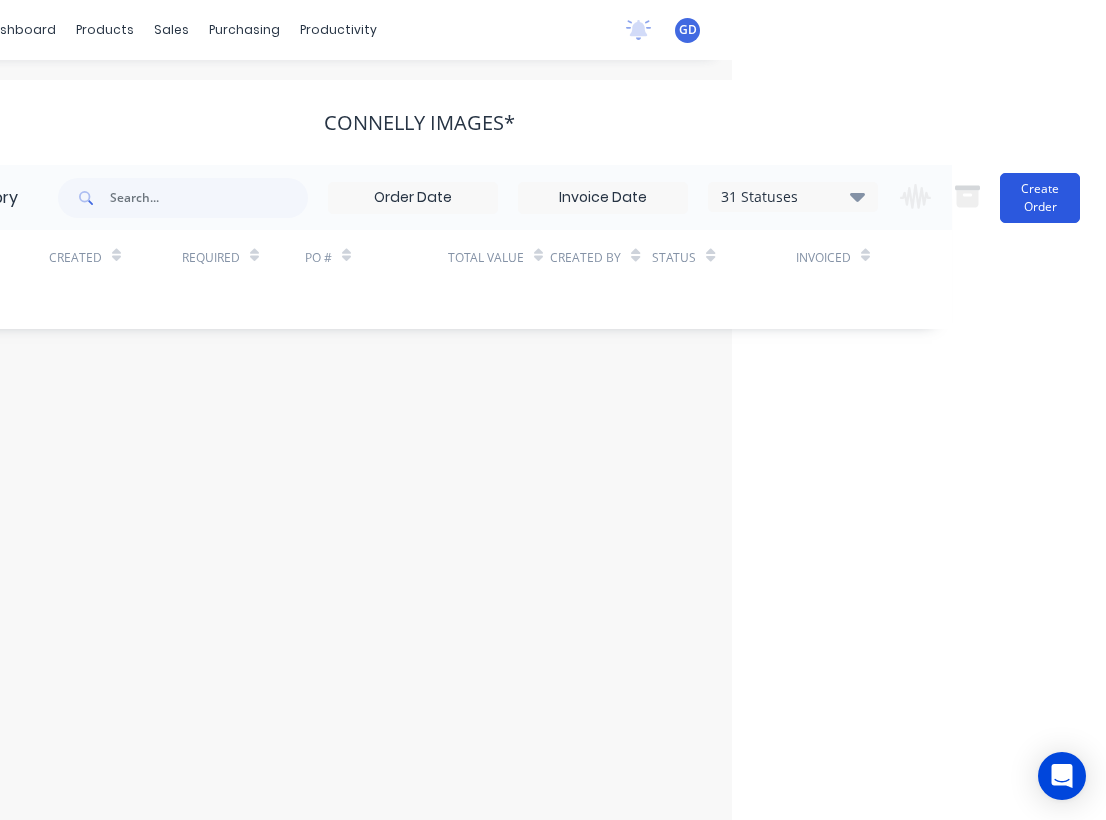 click on "Create Order" at bounding box center (1040, 198) 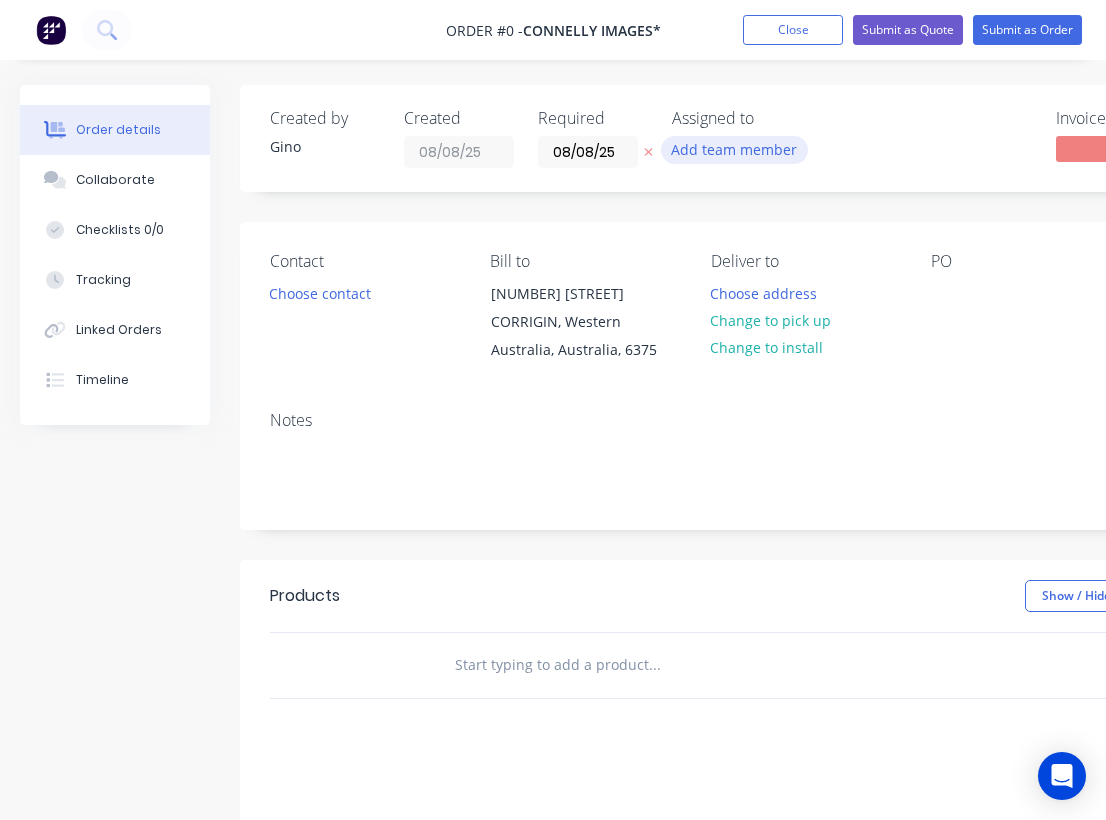 click on "Add team member" at bounding box center (734, 149) 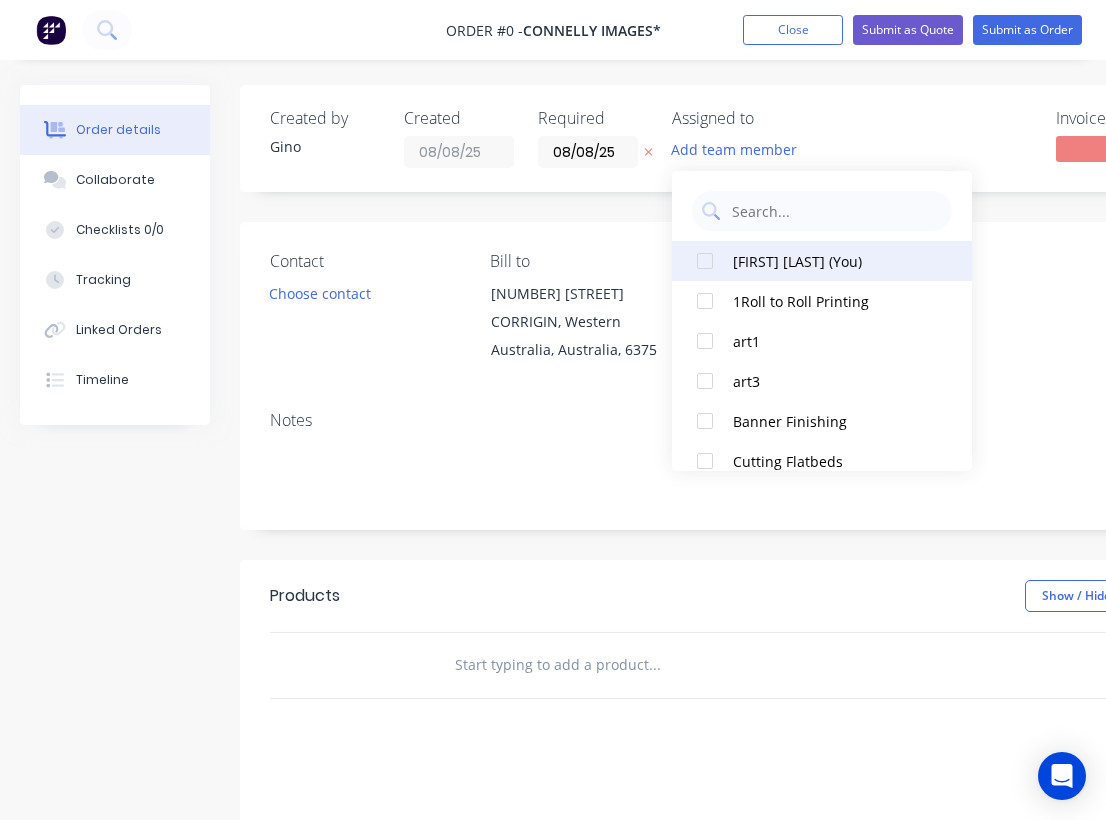 click at bounding box center [705, 261] 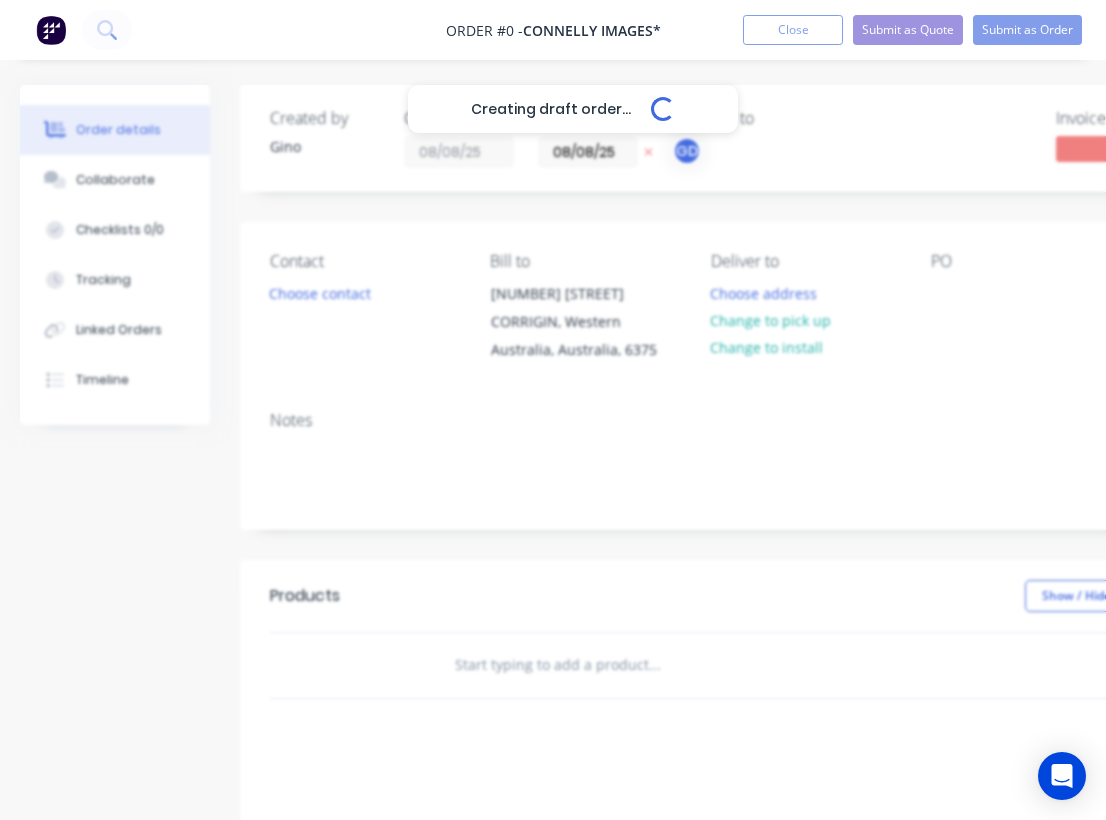 click on "Creating draft order... Loading... Order details Collaborate Checklists 0/0 Tracking Linked Orders Timeline   Order details   Collaborate   Checklists   Tracking   Linked Orders   Timeline Created by Gino Created 08/08/25 Required 08/08/25 Assigned to GD Invoiced No Status Draft Contact Choose contact Bill to 29 Murphy St  CORRIGIN, Western Australia, Australia, 6375 Deliver to Choose address Change to pick up Change to install PO Labels Add labels Notes Products Show / Hide columns Add product     add delivery fee add markup add discount Labour $0.00 Sub total $0.00 Margin $0.00  ( 0 %) Tax $0.00 Total $0.00" at bounding box center (695, 647) 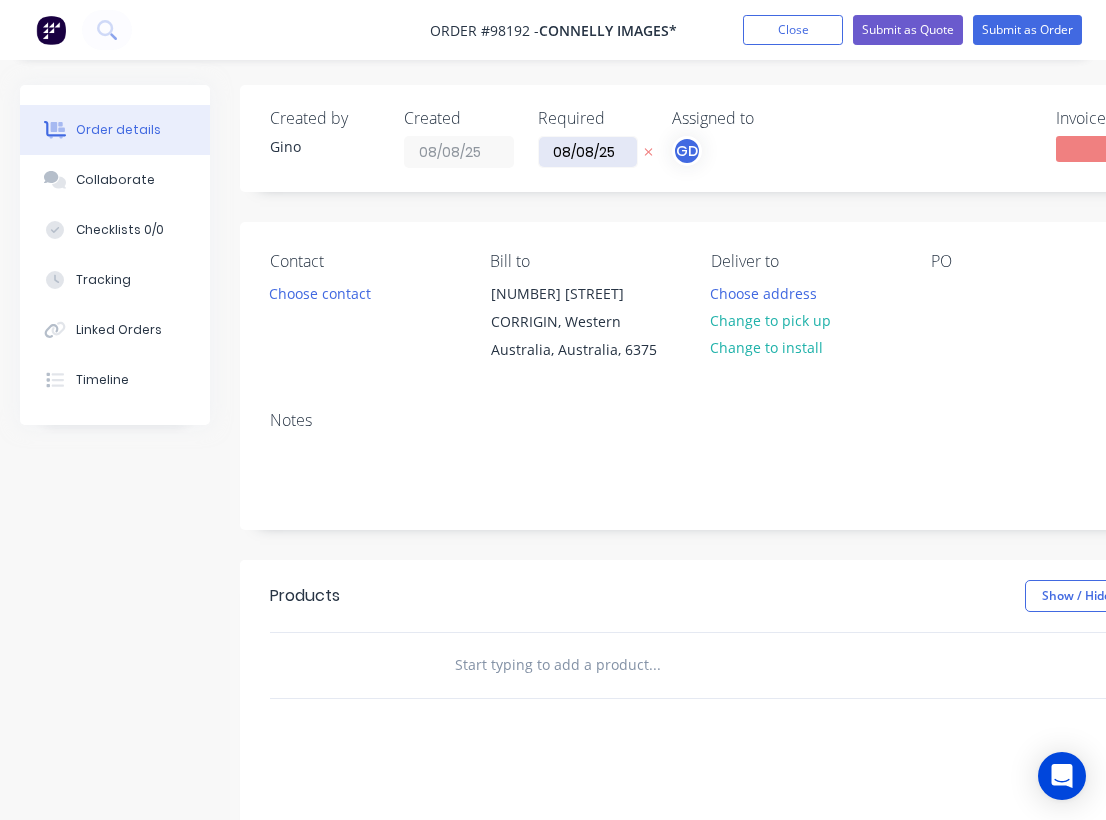 click on "08/08/25" at bounding box center [588, 152] 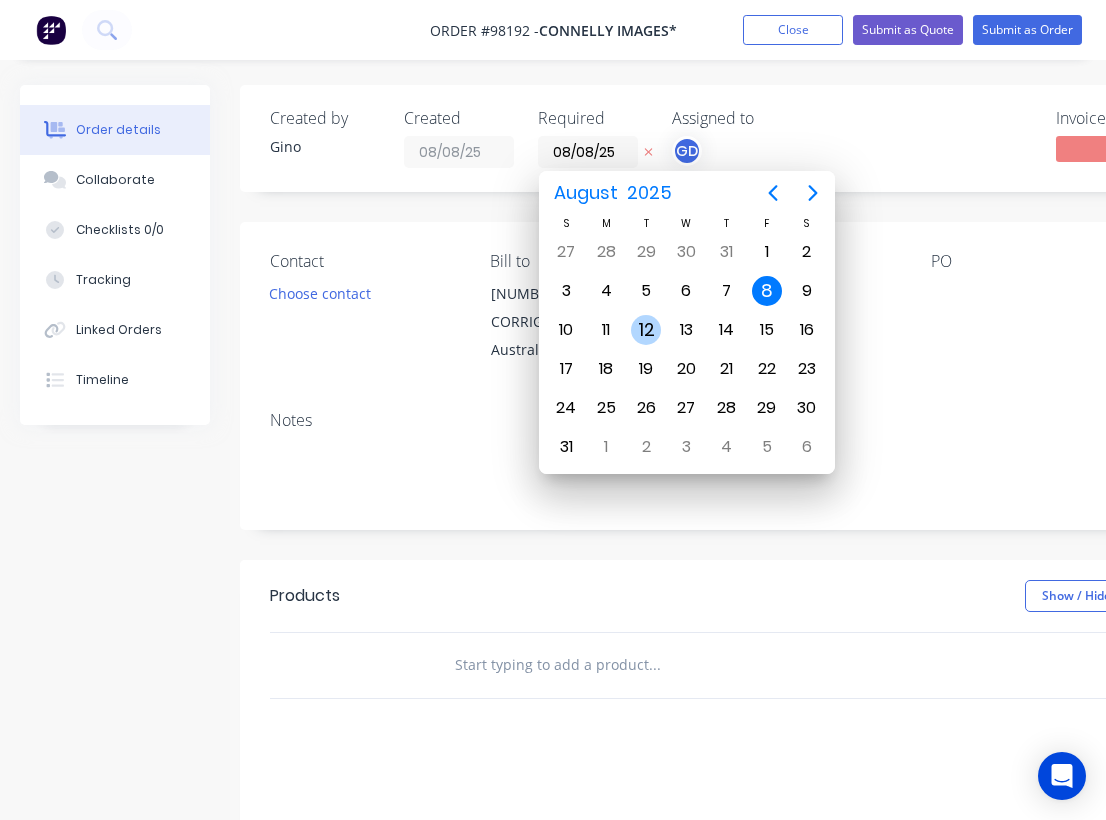 click on "12" at bounding box center (646, 330) 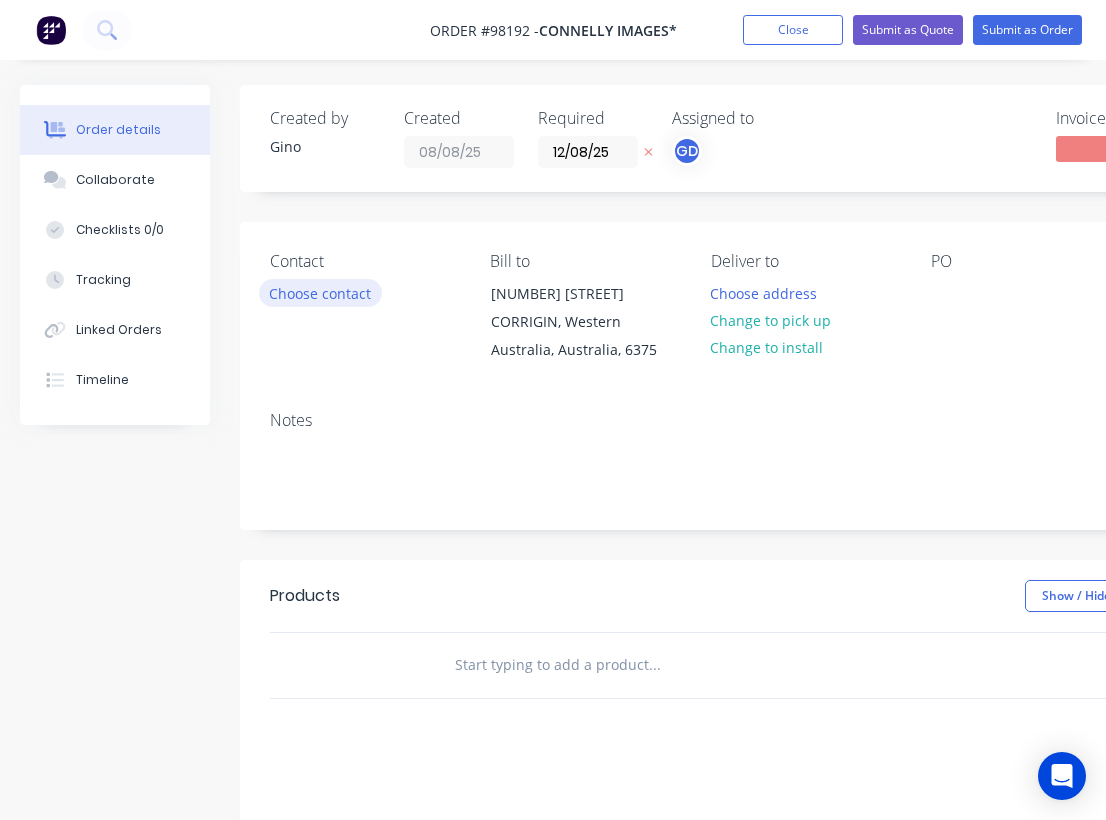 click on "Choose contact" at bounding box center [320, 292] 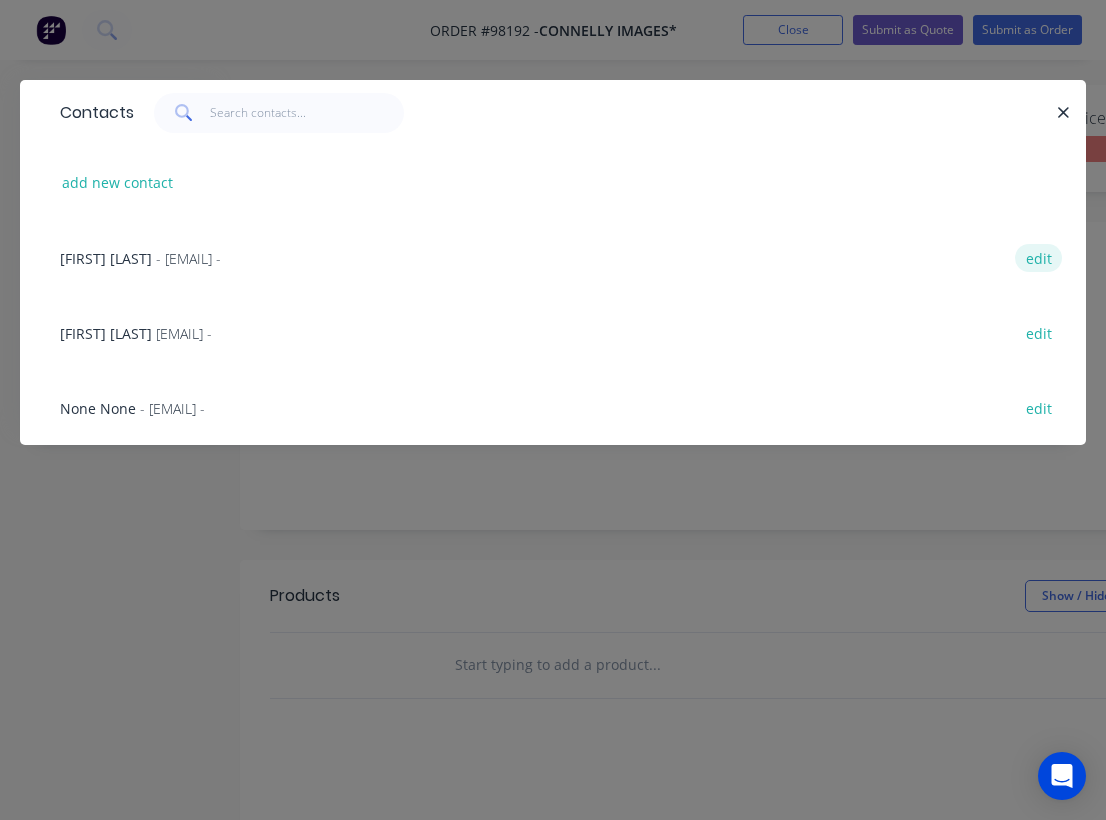 click on "edit" at bounding box center [1038, 257] 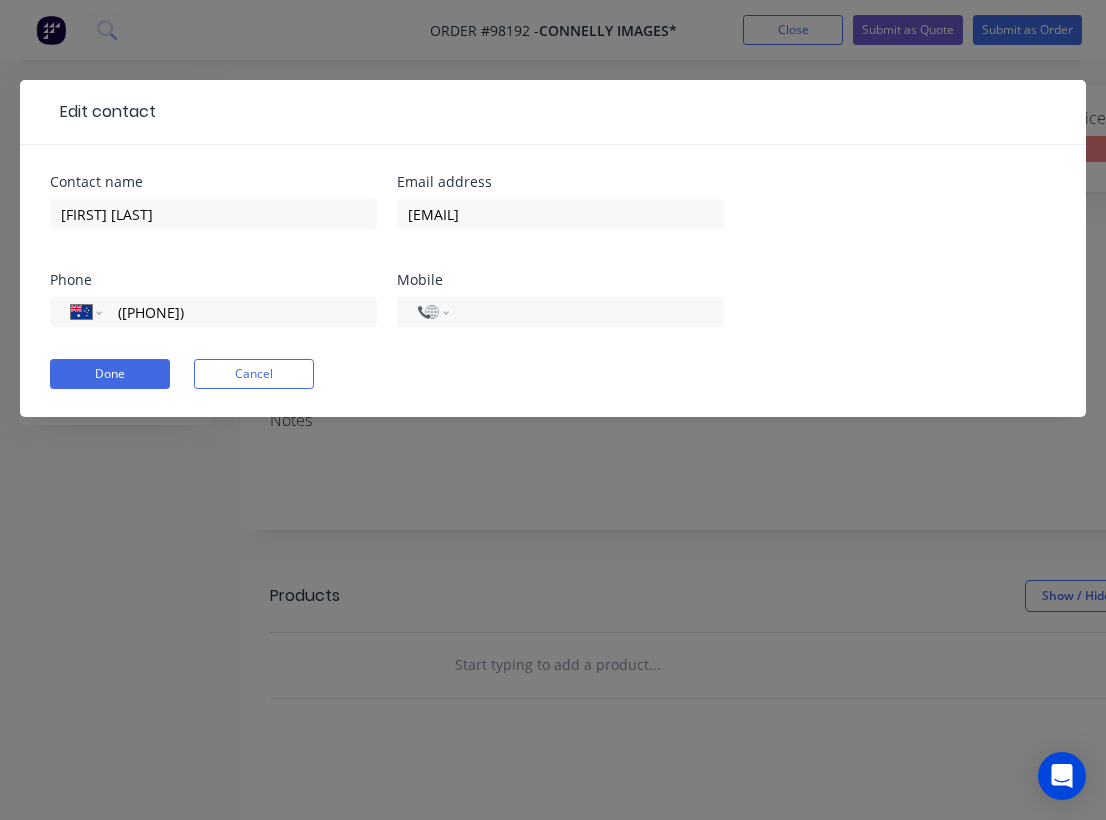 select on "AU" 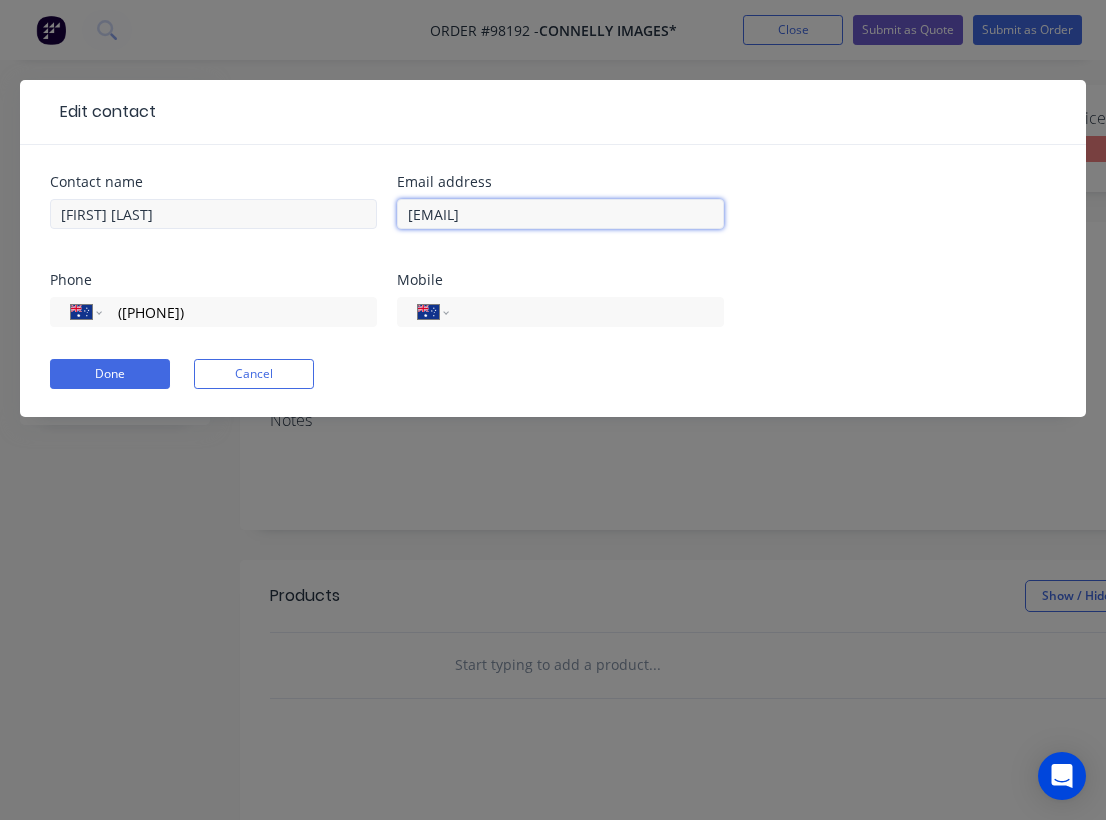 drag, startPoint x: 569, startPoint y: 218, endPoint x: 350, endPoint y: 215, distance: 219.02055 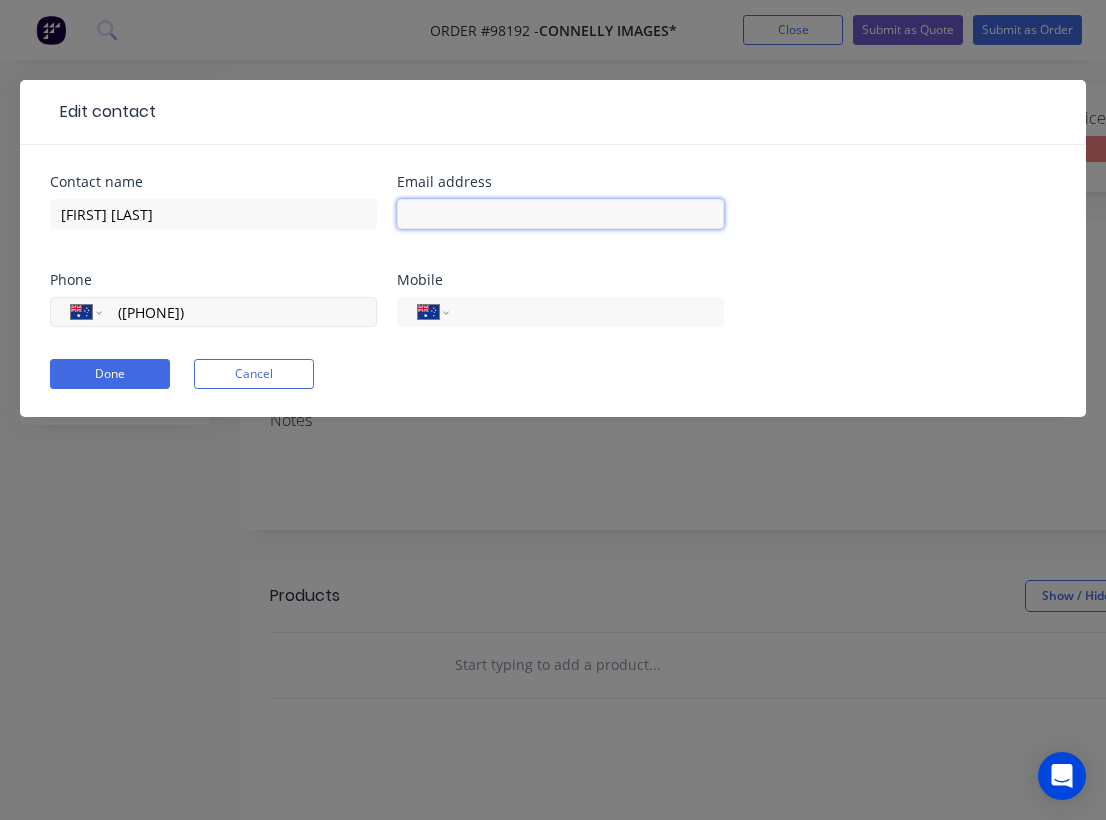type 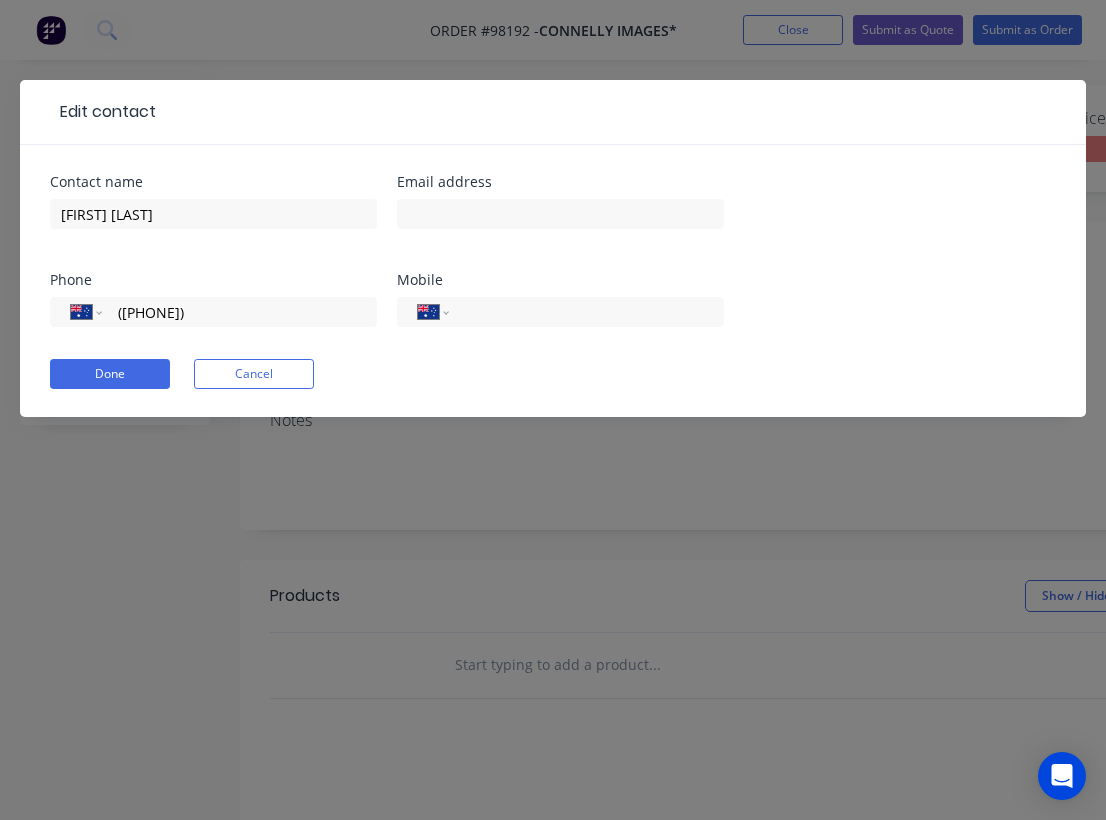 drag, startPoint x: 261, startPoint y: 310, endPoint x: 32, endPoint y: 305, distance: 229.05458 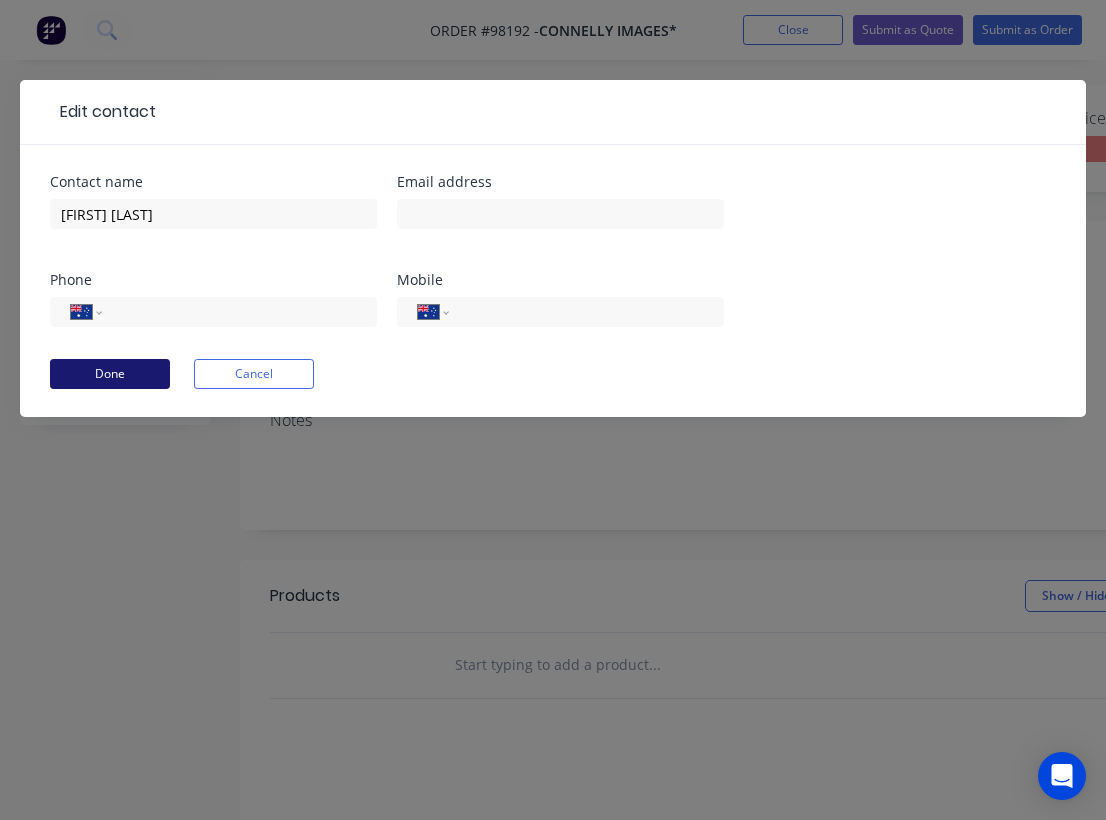 click on "Done" at bounding box center [110, 374] 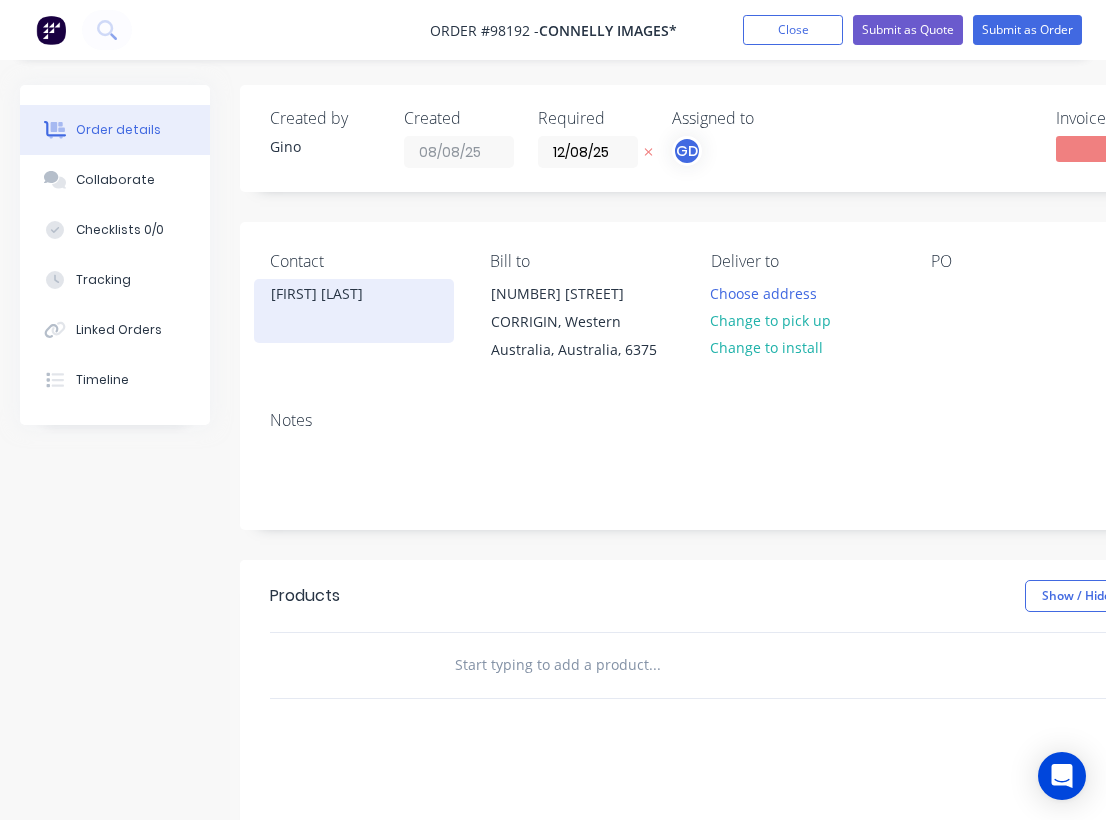 click on "Brett Connelly" at bounding box center (354, 294) 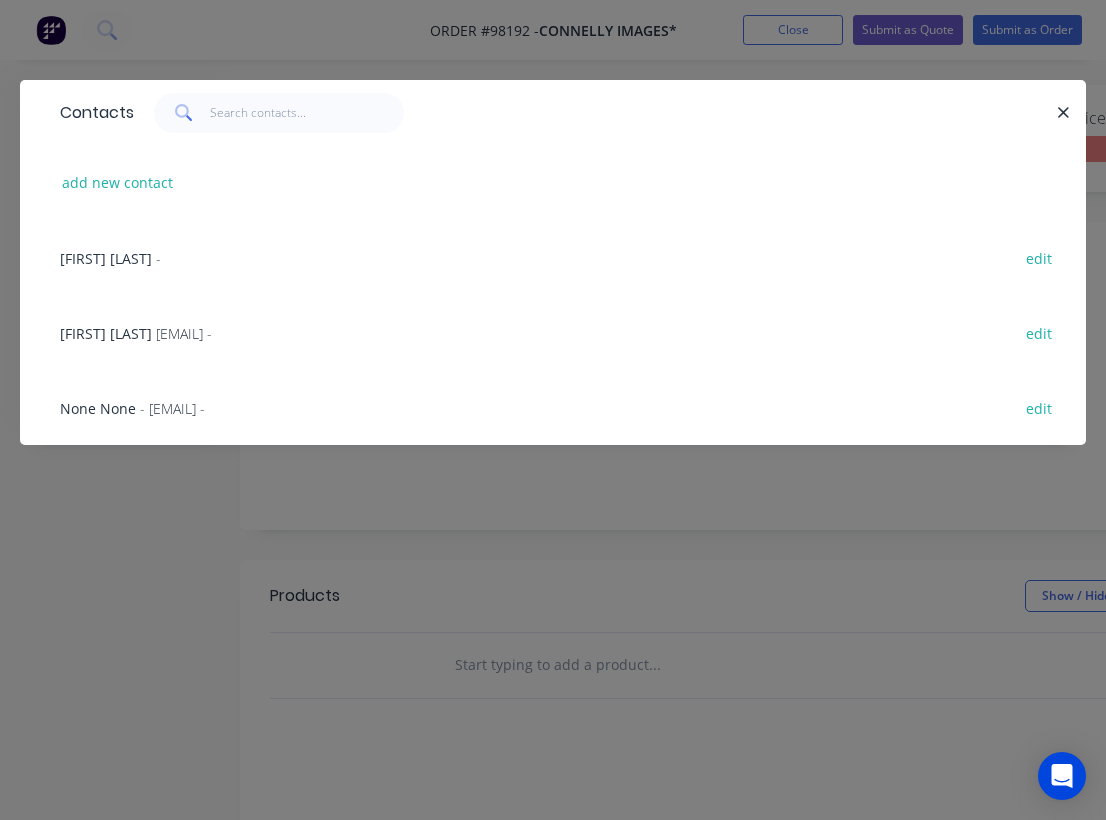 click on "Brett Connelly" at bounding box center [106, 333] 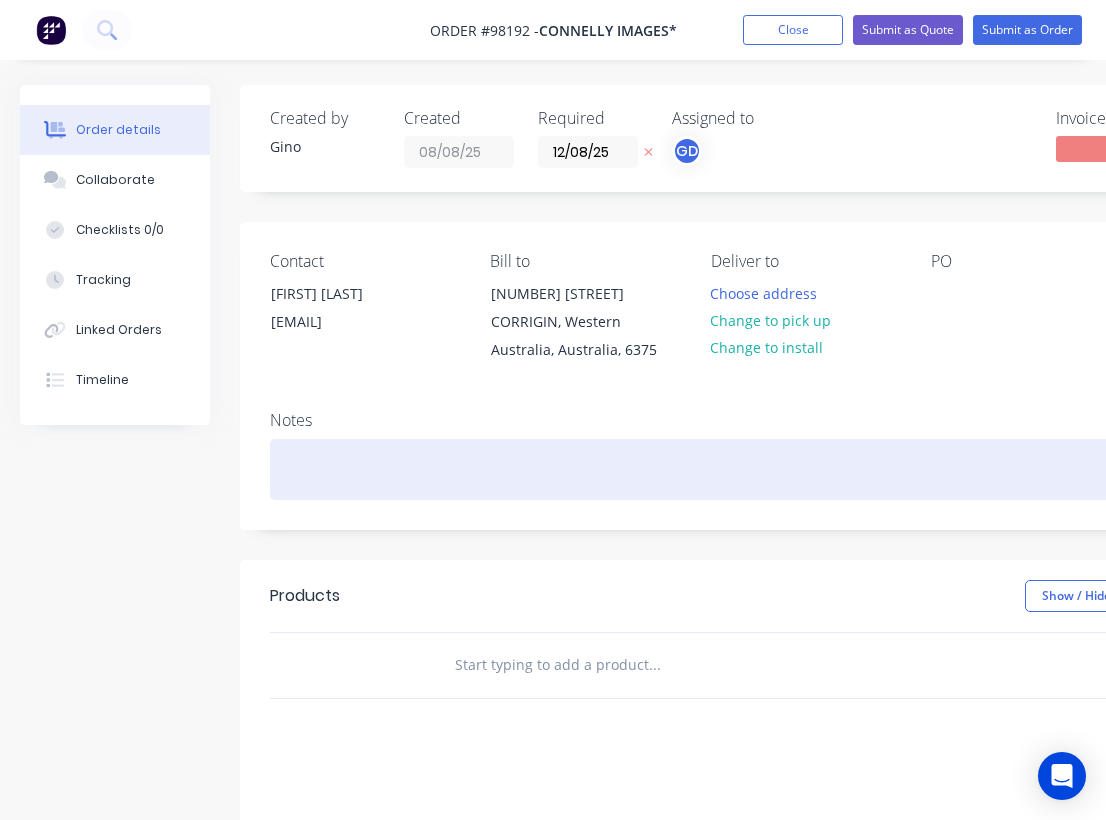 click at bounding box center [805, 469] 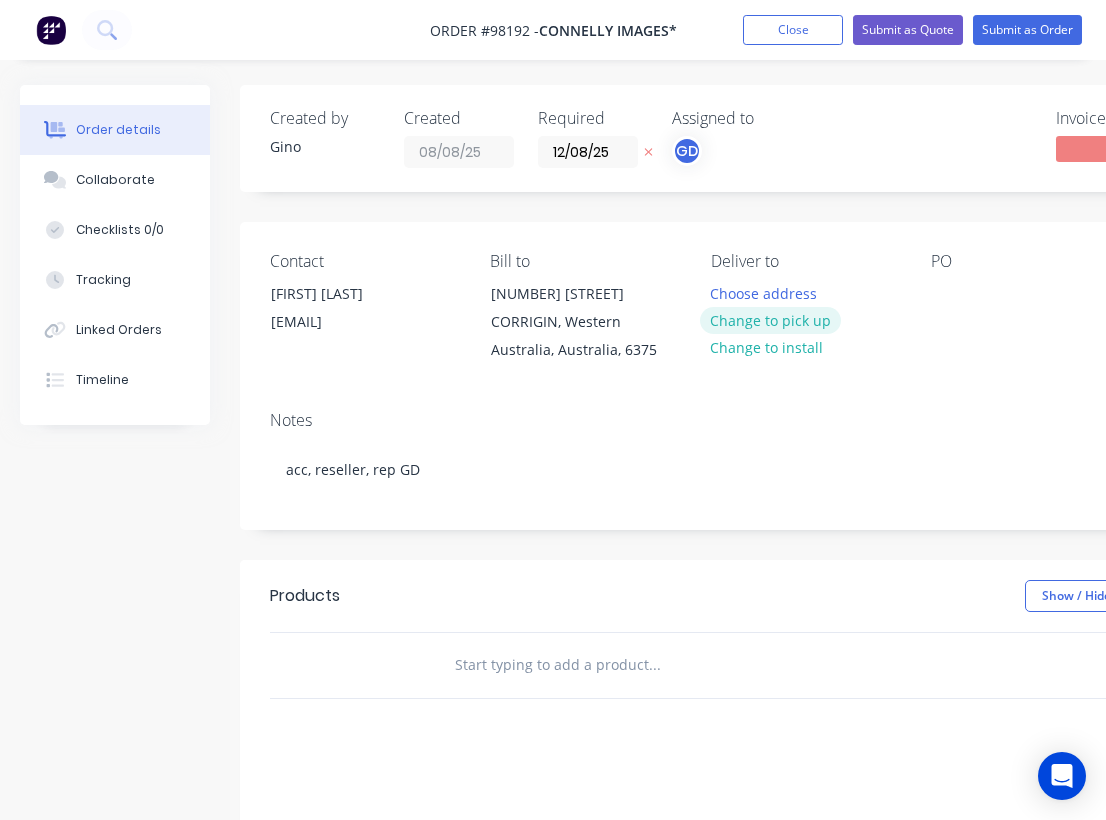click on "Change to pick up" at bounding box center (771, 320) 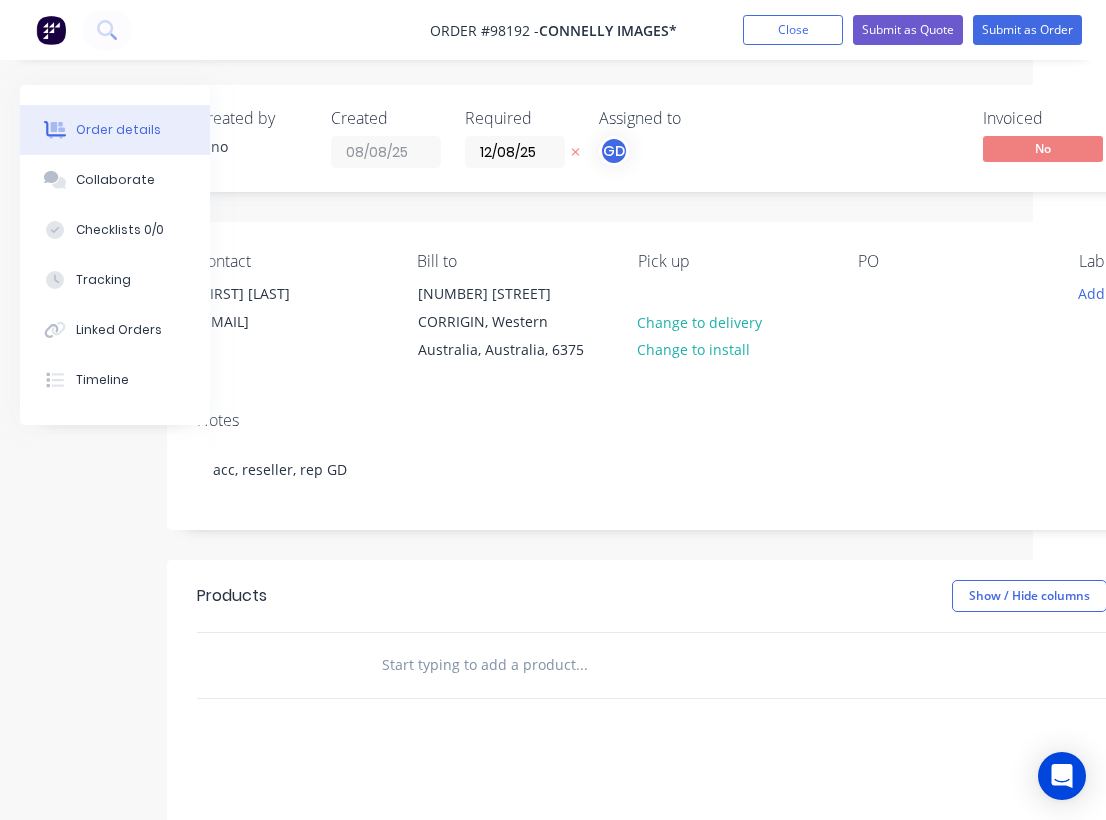 scroll, scrollTop: 0, scrollLeft: 109, axis: horizontal 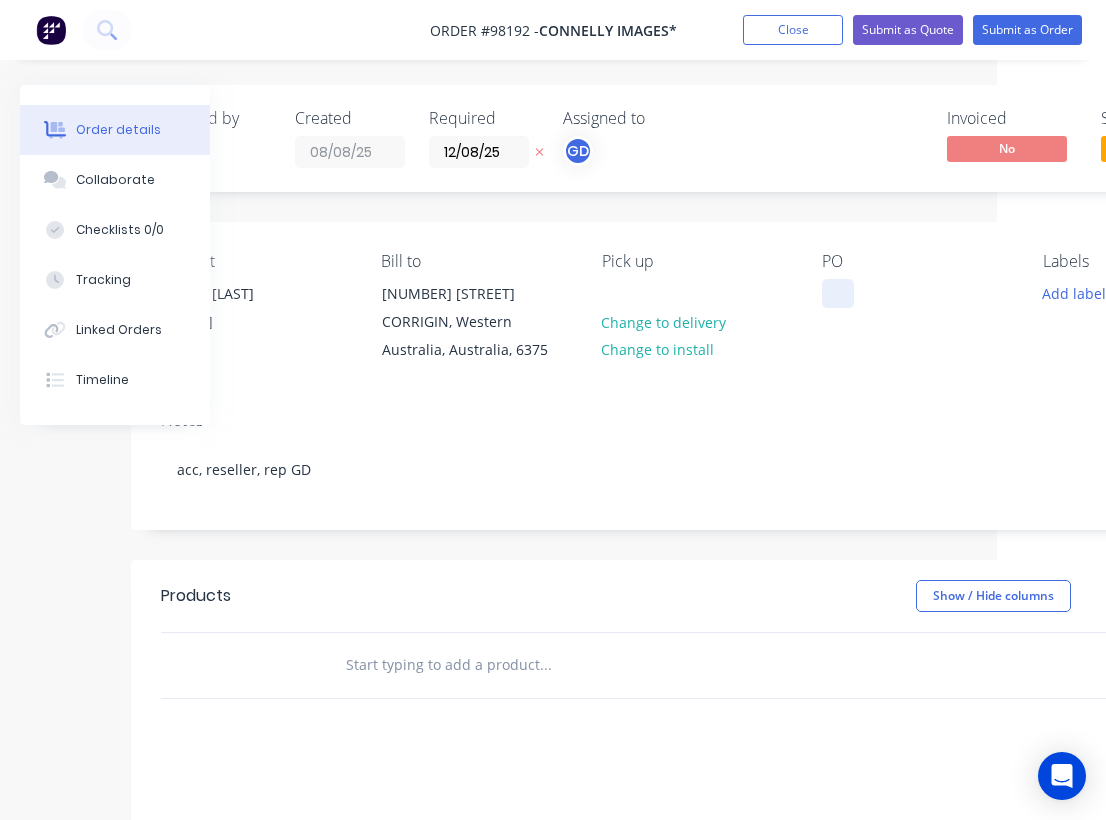 click at bounding box center (838, 293) 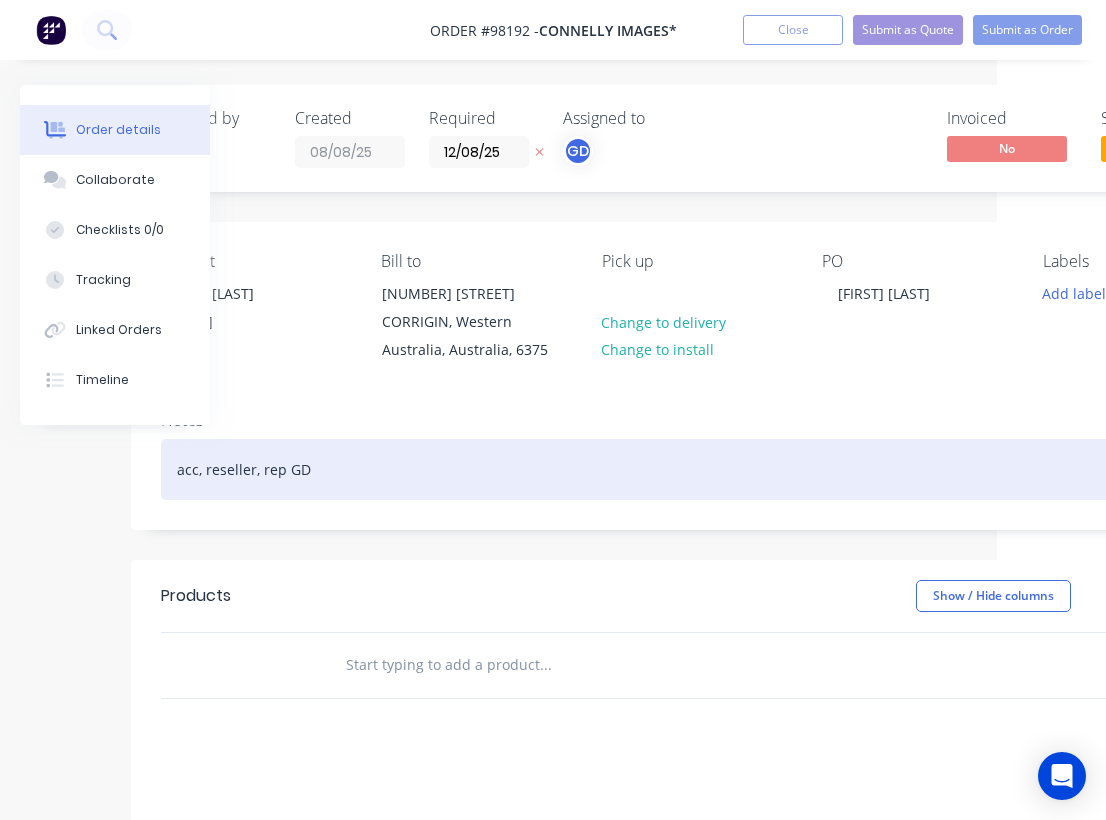 click on "acc, reseller, rep GD" at bounding box center (696, 469) 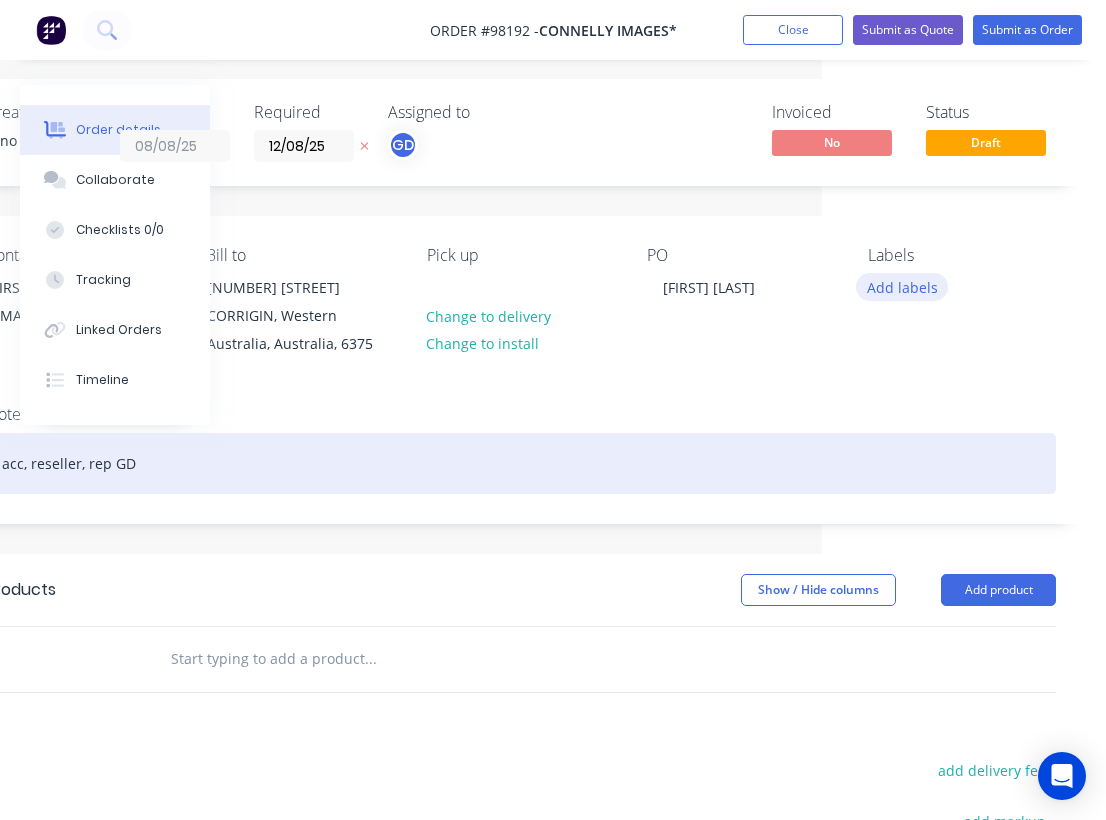 scroll, scrollTop: 6, scrollLeft: 284, axis: both 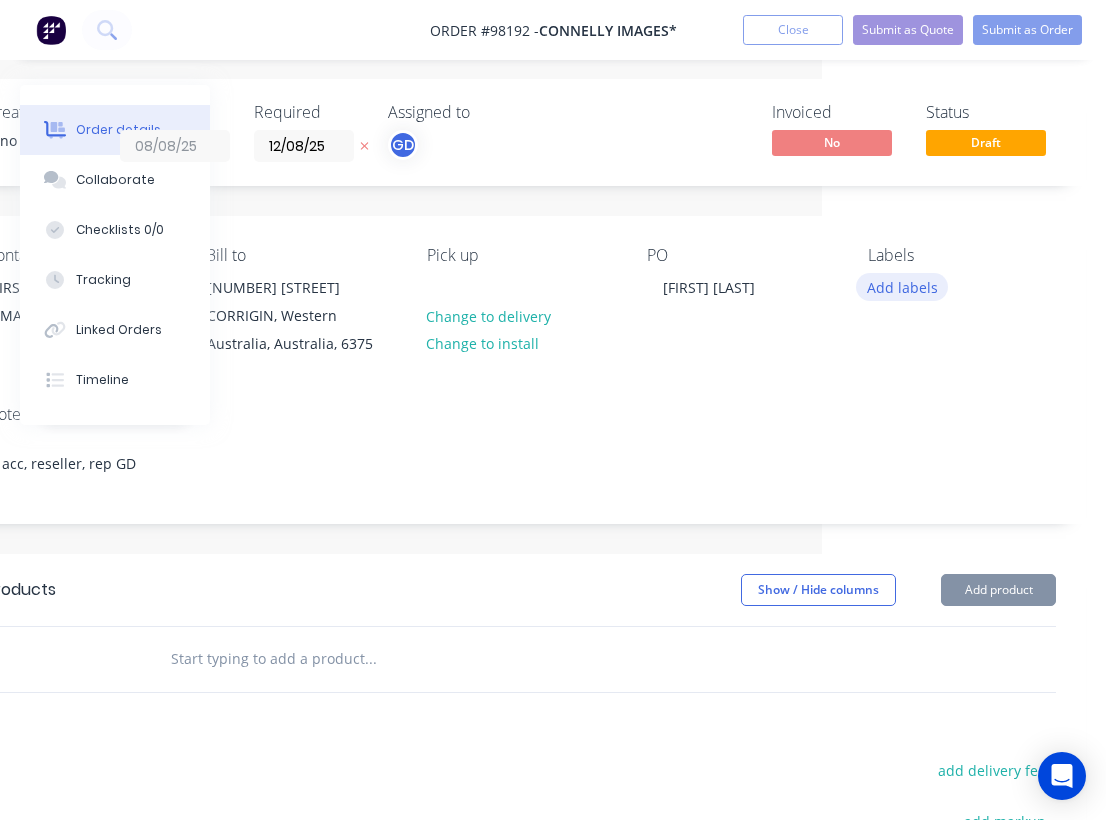 click on "Add labels" at bounding box center [902, 286] 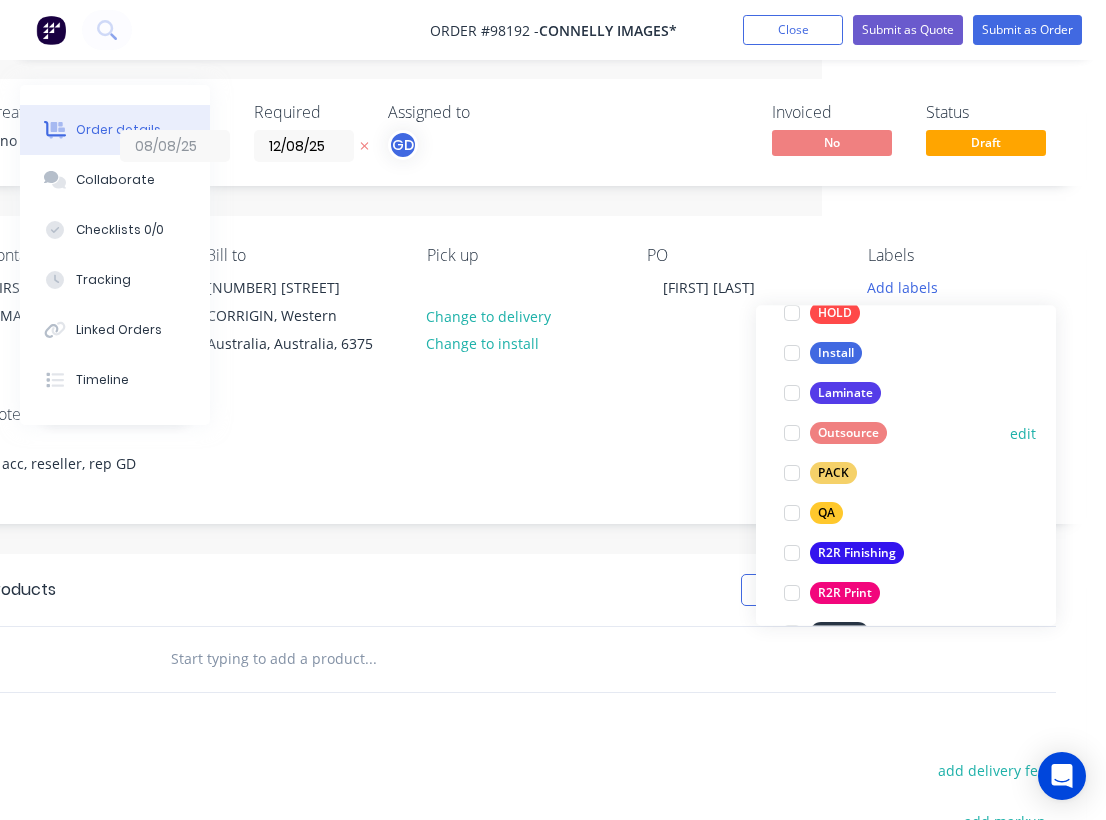scroll, scrollTop: 634, scrollLeft: 0, axis: vertical 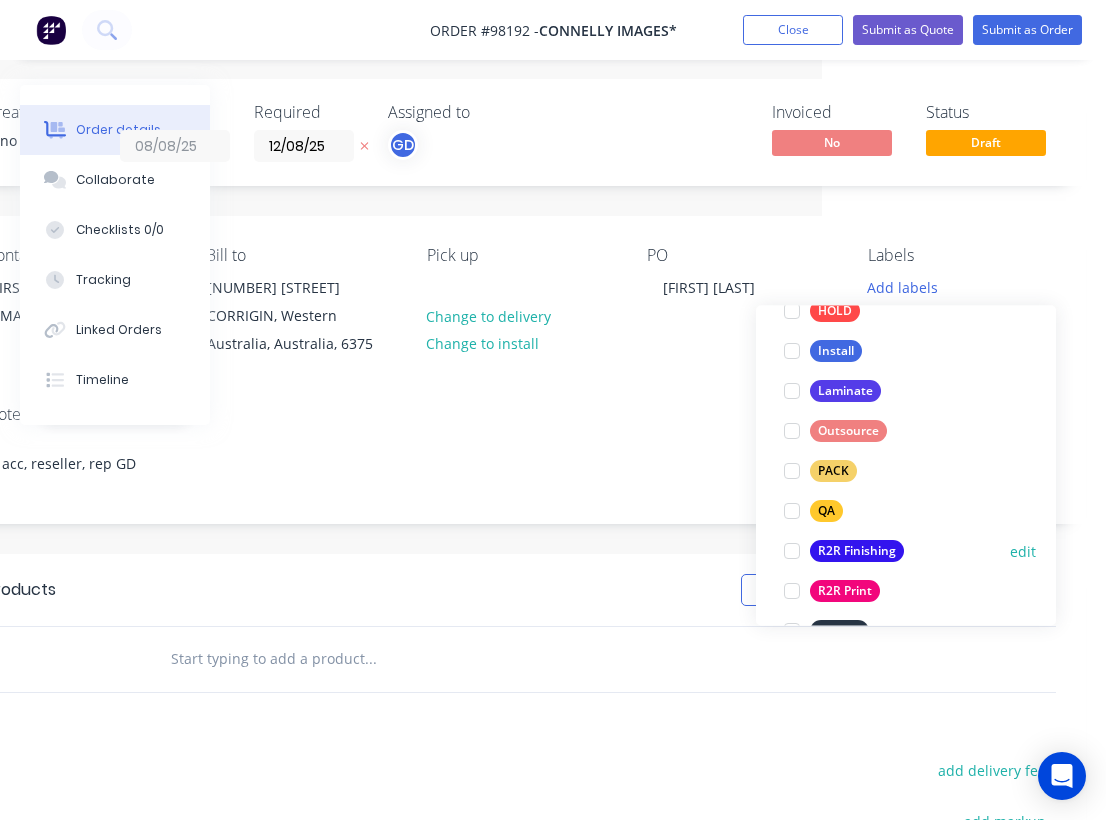 click on "R2R Finishing" at bounding box center (857, 552) 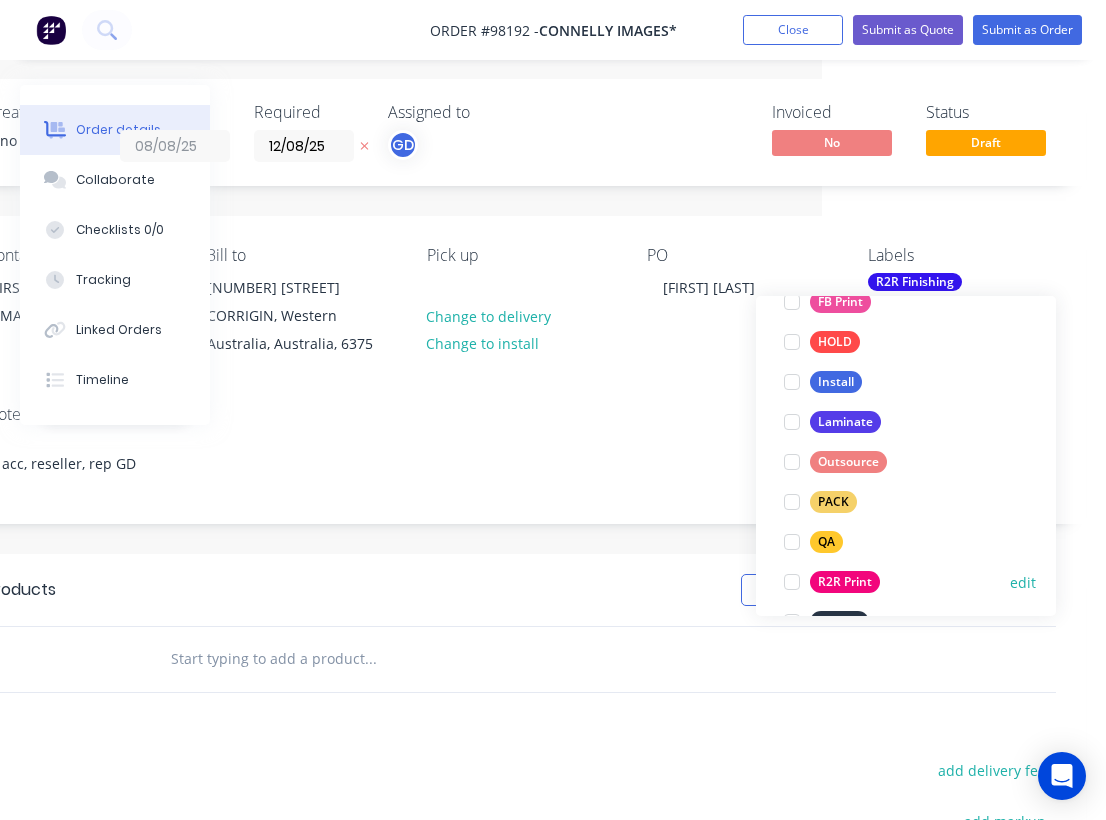 click on "R2R Print" at bounding box center (845, 582) 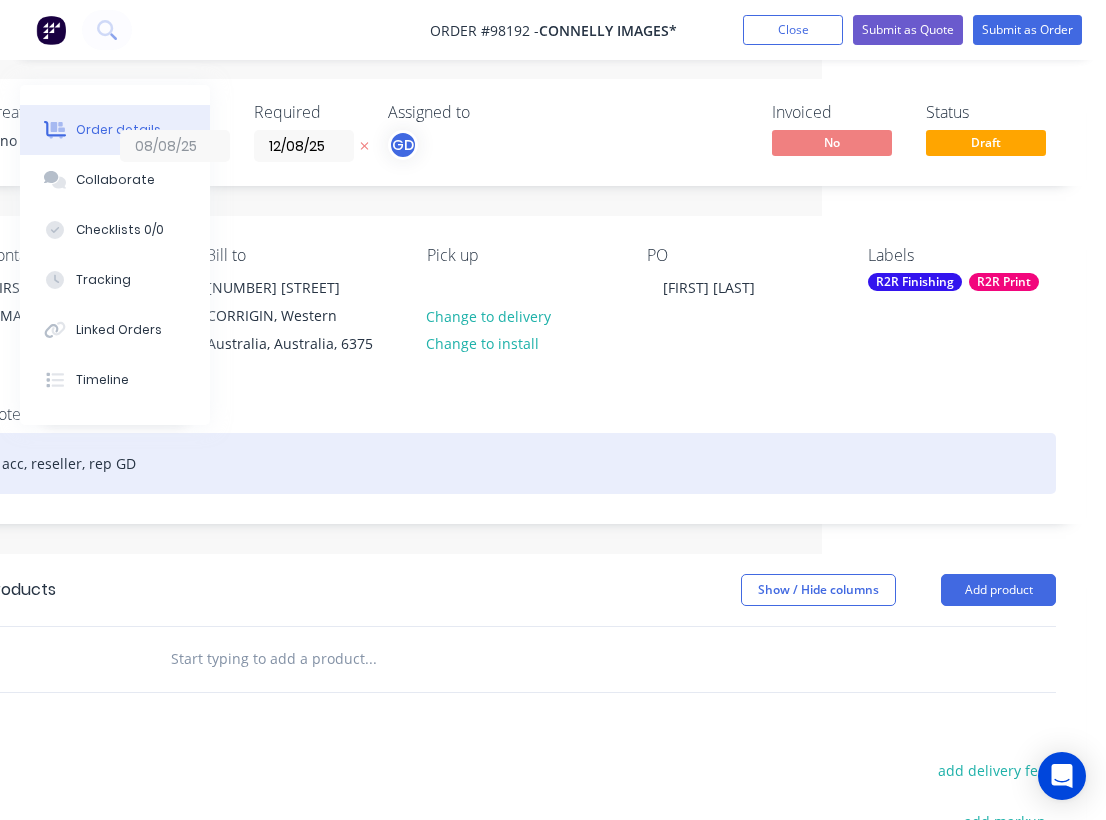 click on "acc, reseller, rep GD" at bounding box center [521, 463] 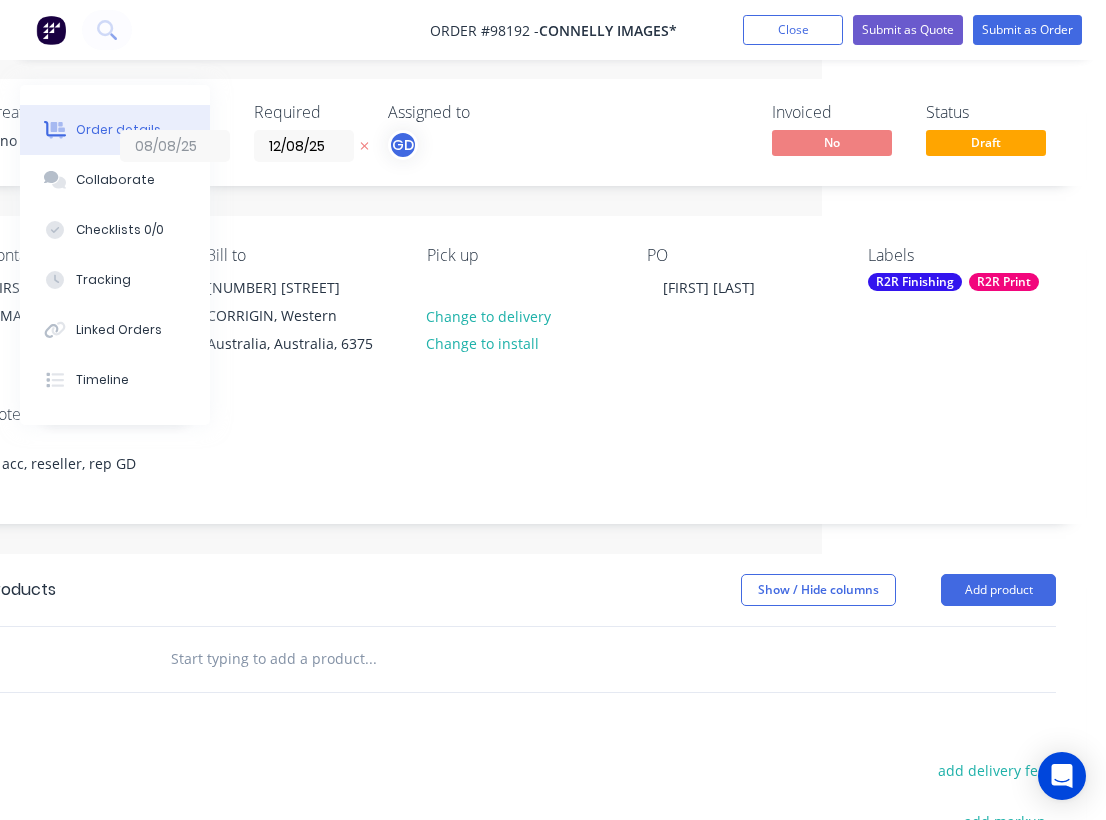 click at bounding box center [370, 659] 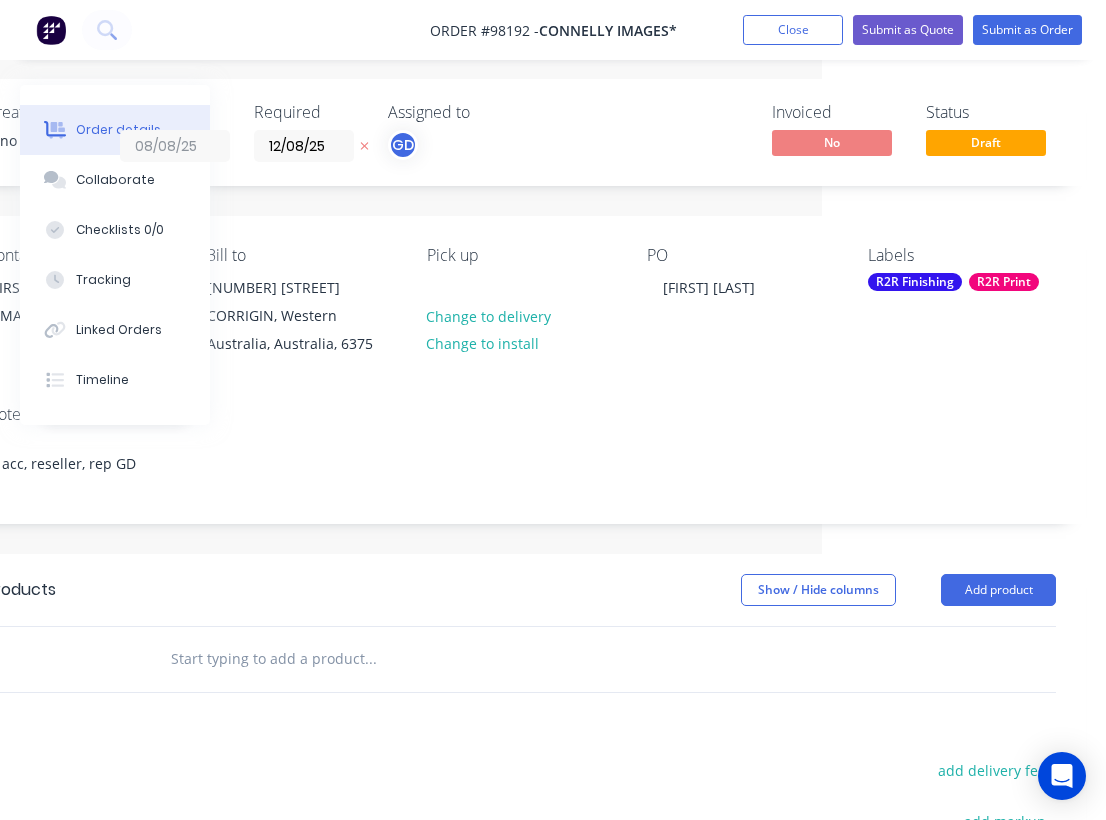 paste on "Pvc banners Eyelets and hem no rope 2000x1000 Qty: 4 450gsm digi banners" 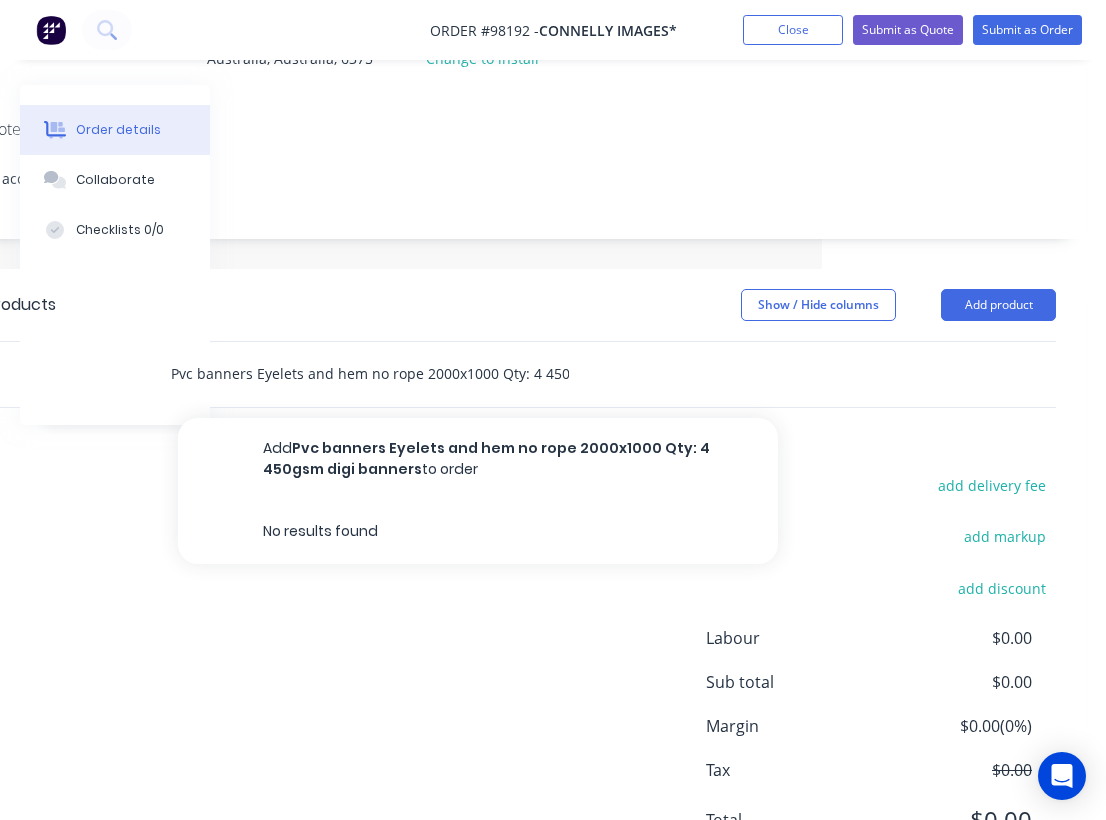 scroll, scrollTop: 282, scrollLeft: 284, axis: both 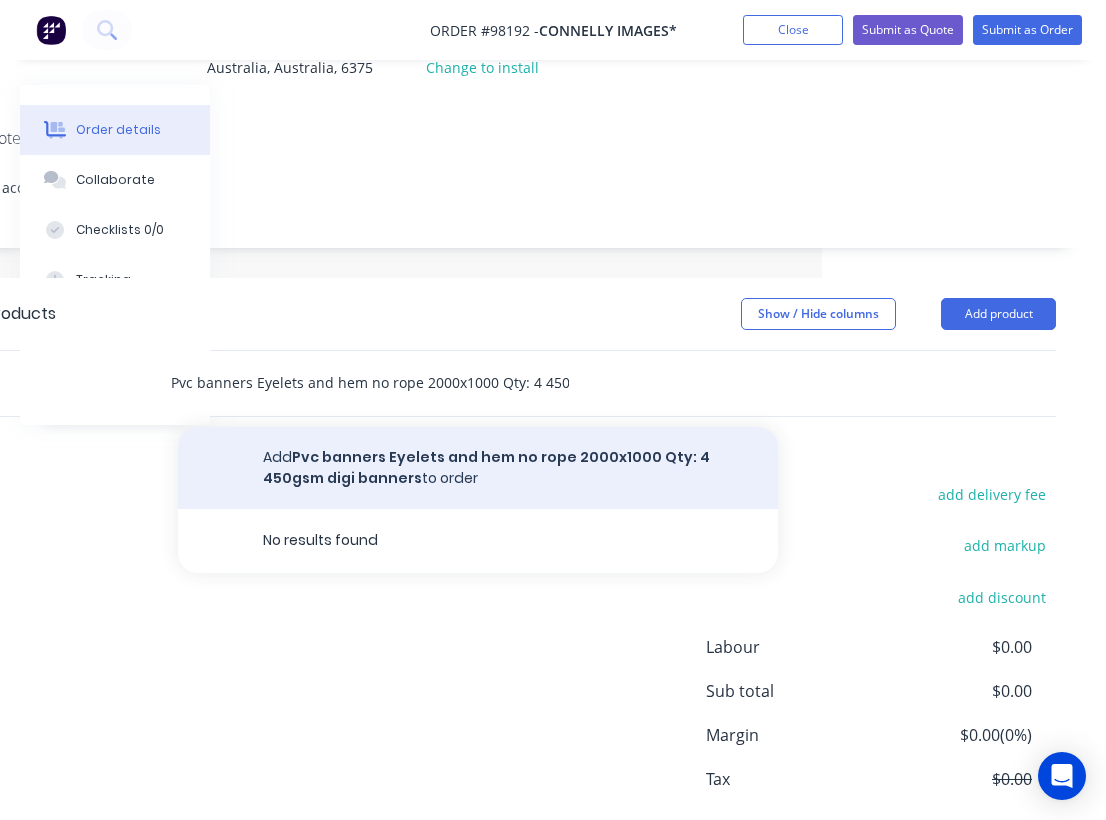 type on "Pvc banners Eyelets and hem no rope 2000x1000 Qty: 4 450gsm digi banners" 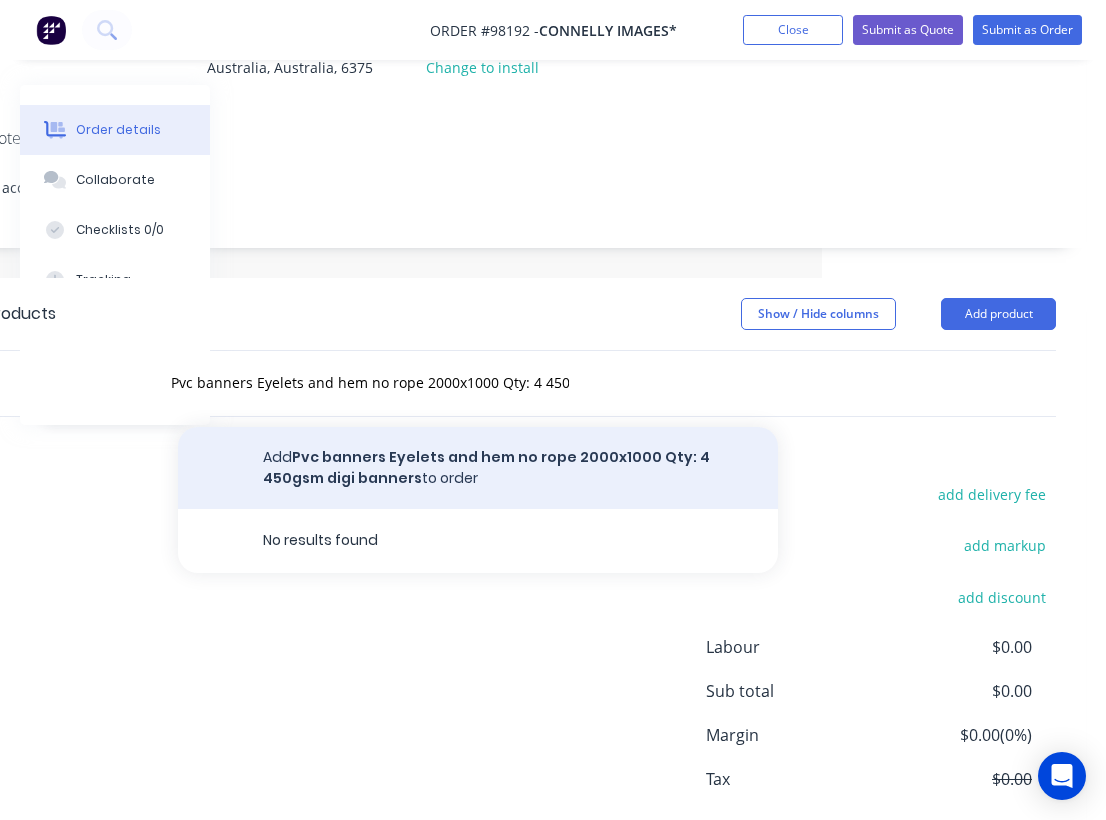 click on "Add  Pvc banners Eyelets and hem no rope 2000x1000 Qty: 4 450gsm digi banners  to order" at bounding box center (478, 468) 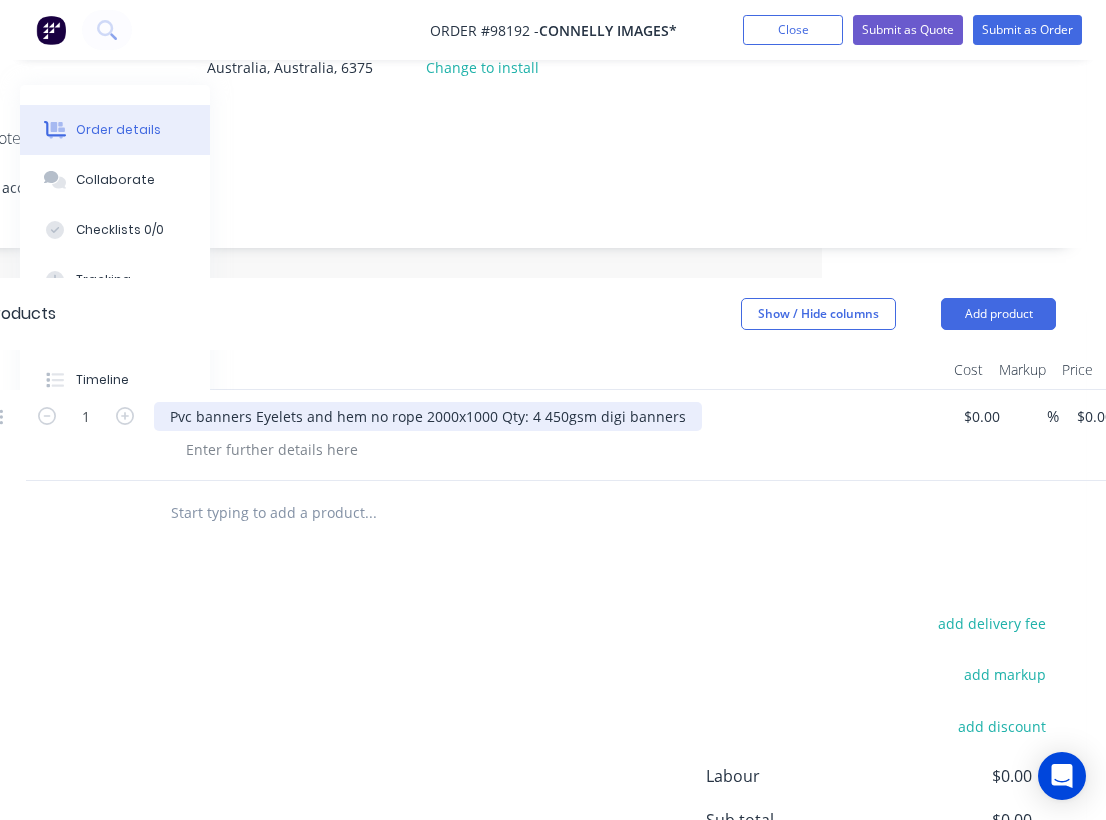 click on "Pvc banners Eyelets and hem no rope 2000x1000 Qty: 4 450gsm digi banners" at bounding box center [428, 416] 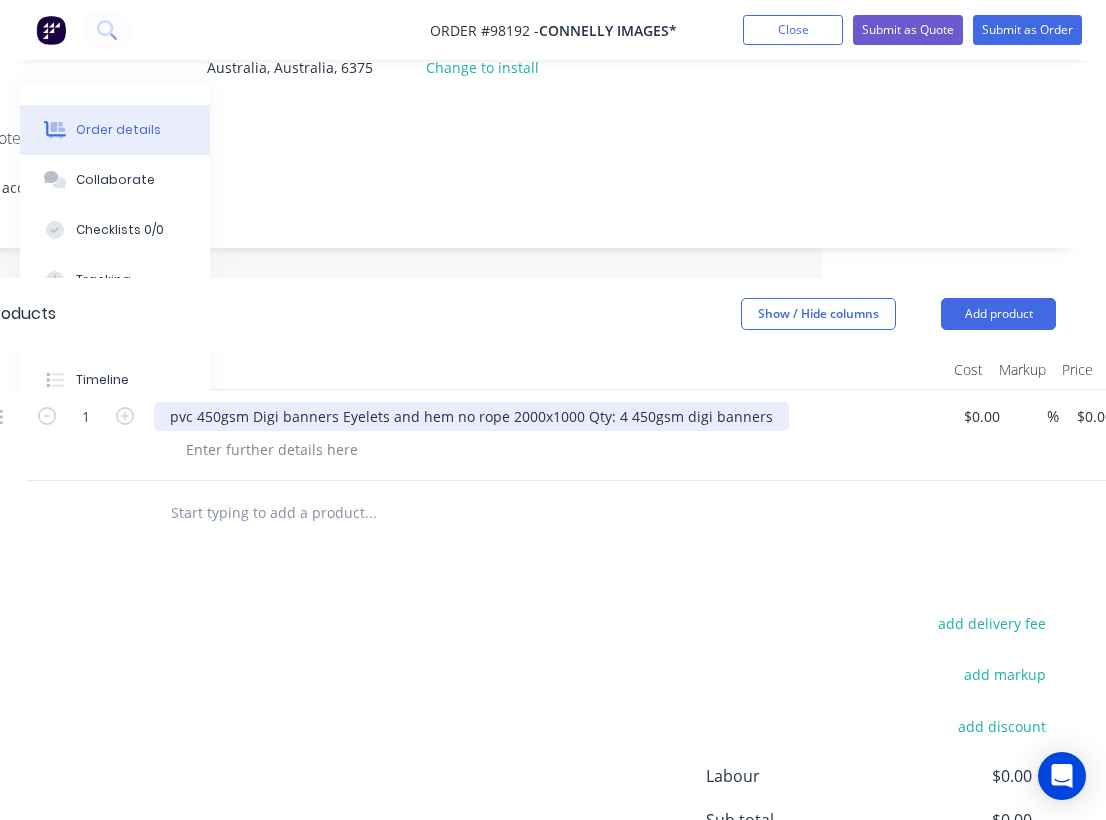 click on "pvc 450gsm Digi banners Eyelets and hem no rope 2000x1000 Qty: 4 450gsm digi banners" at bounding box center (471, 416) 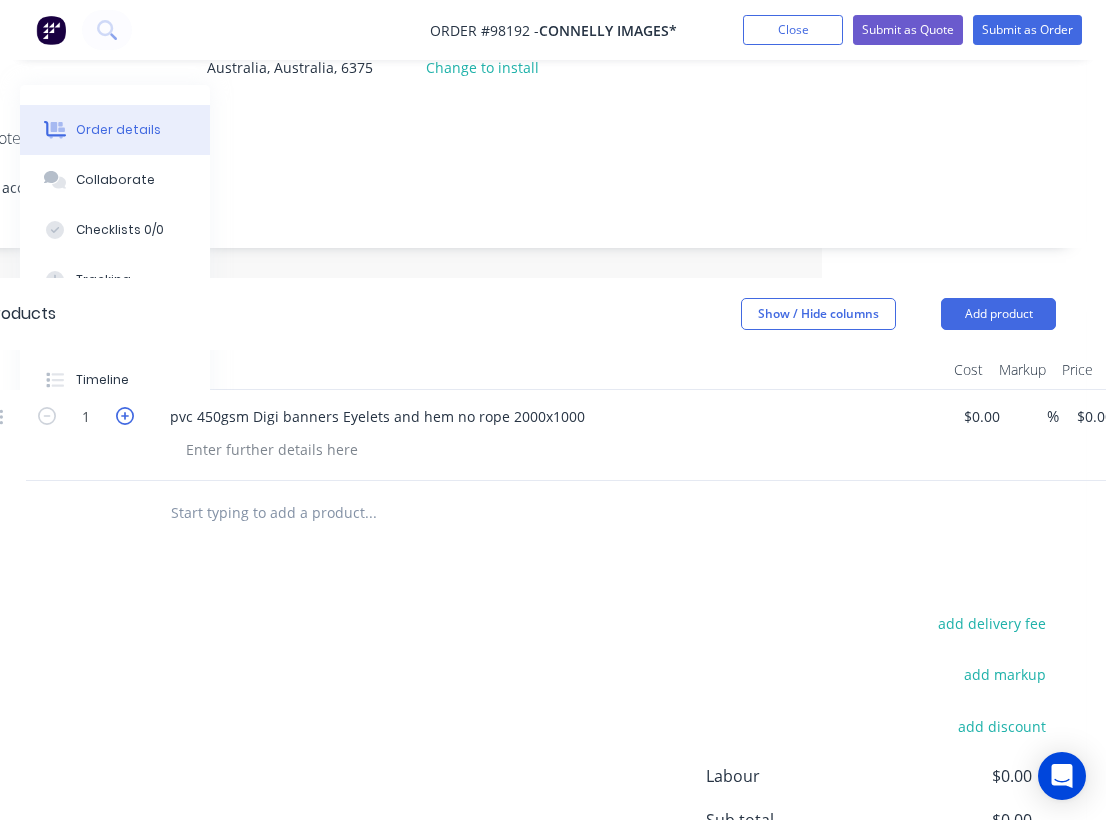 click 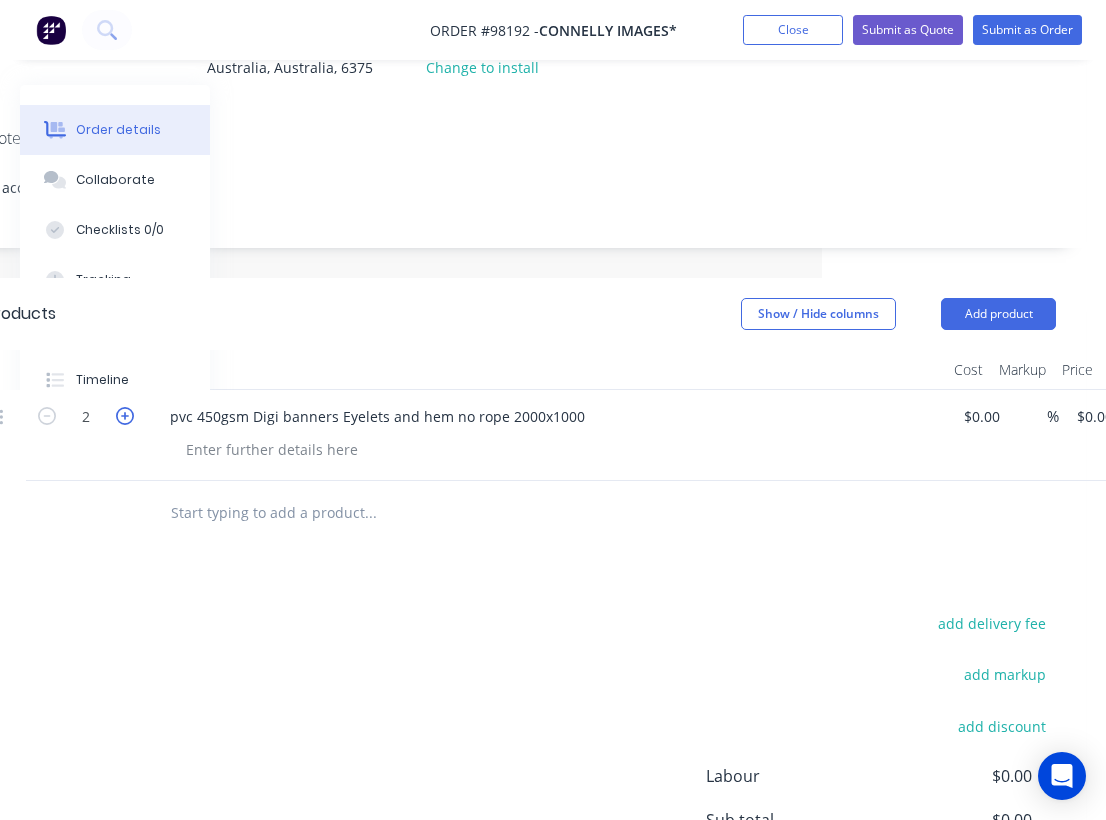 click 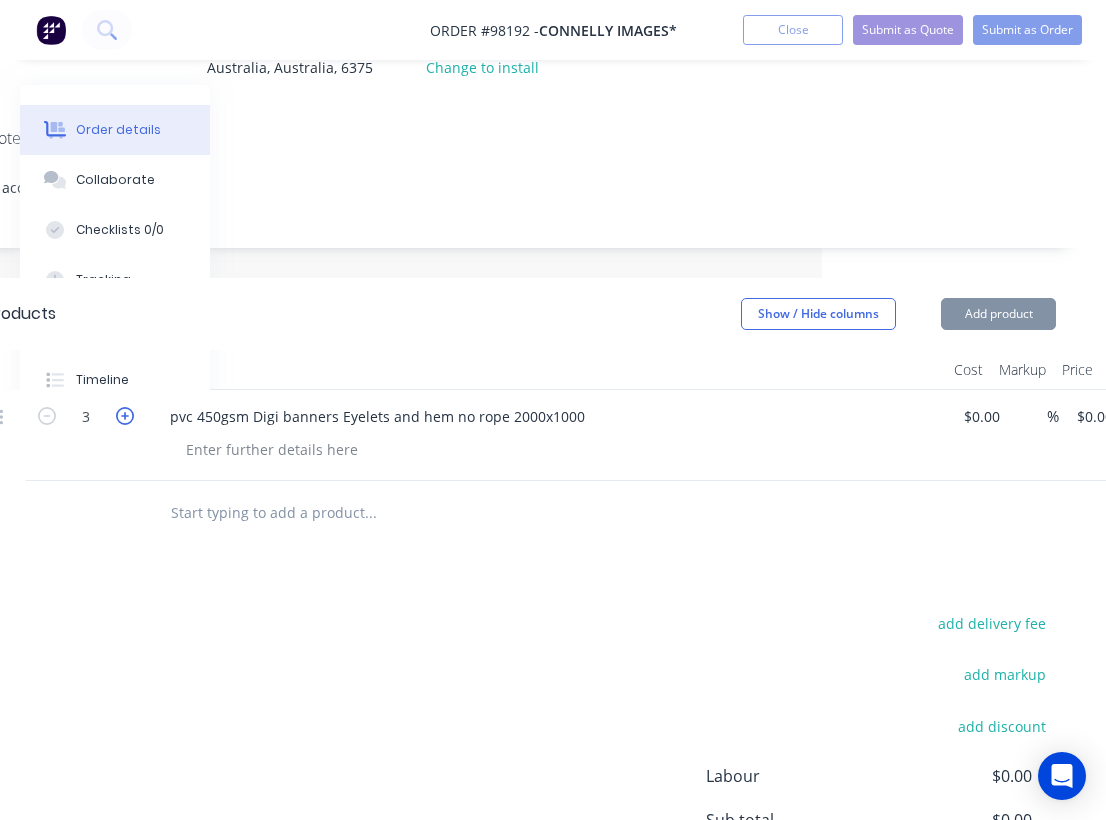 click 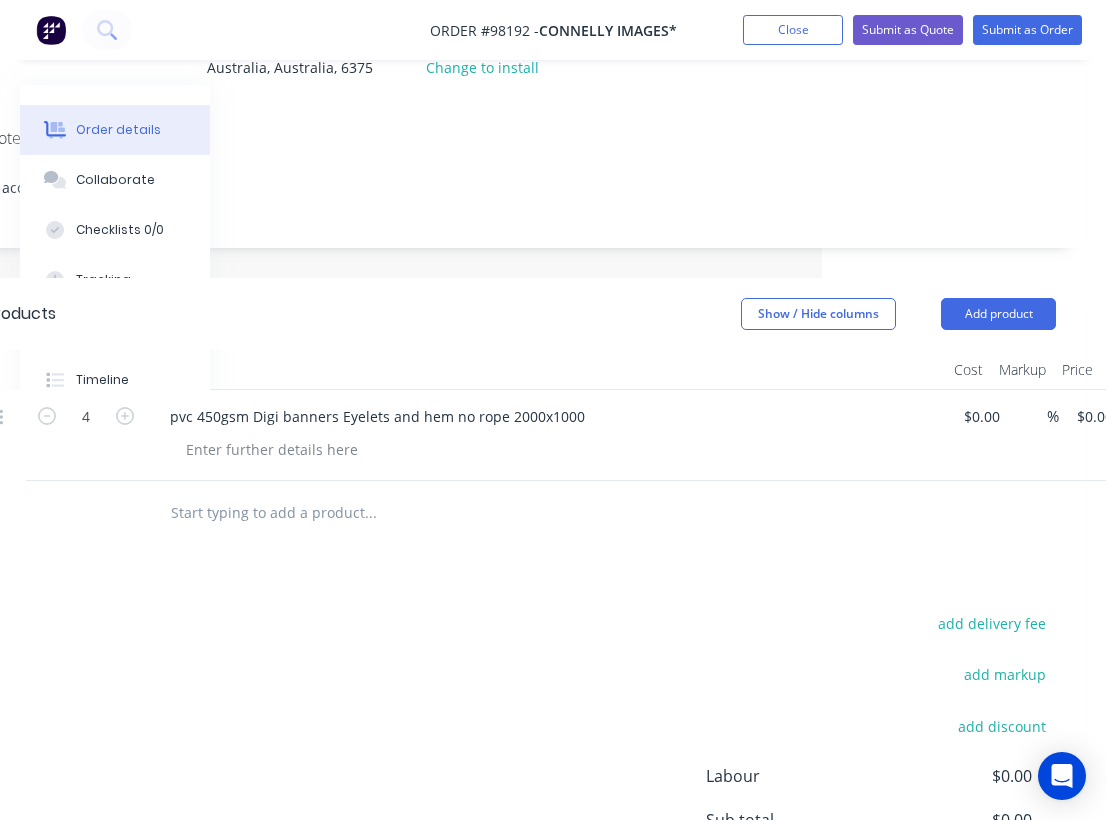 click on "pvc 450gsm Digi banners Eyelets and hem no rope 2000x1000" at bounding box center (546, 416) 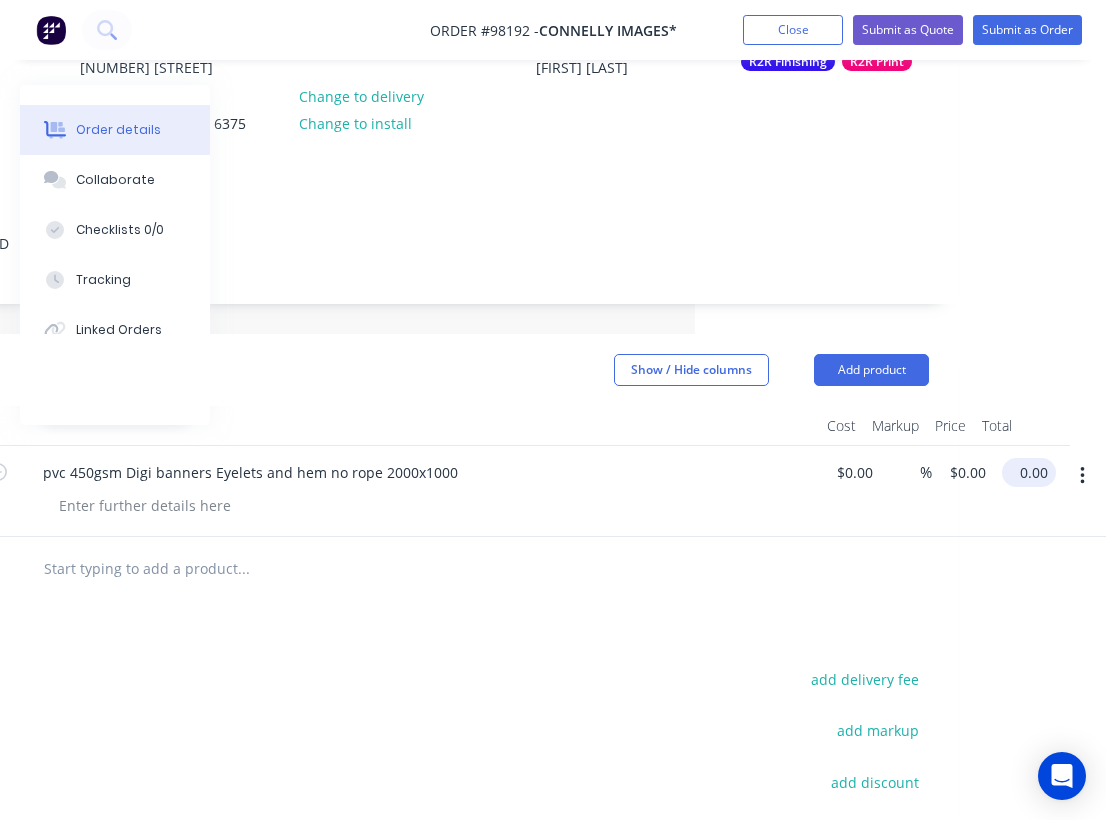 click on "0.00" at bounding box center (1033, 472) 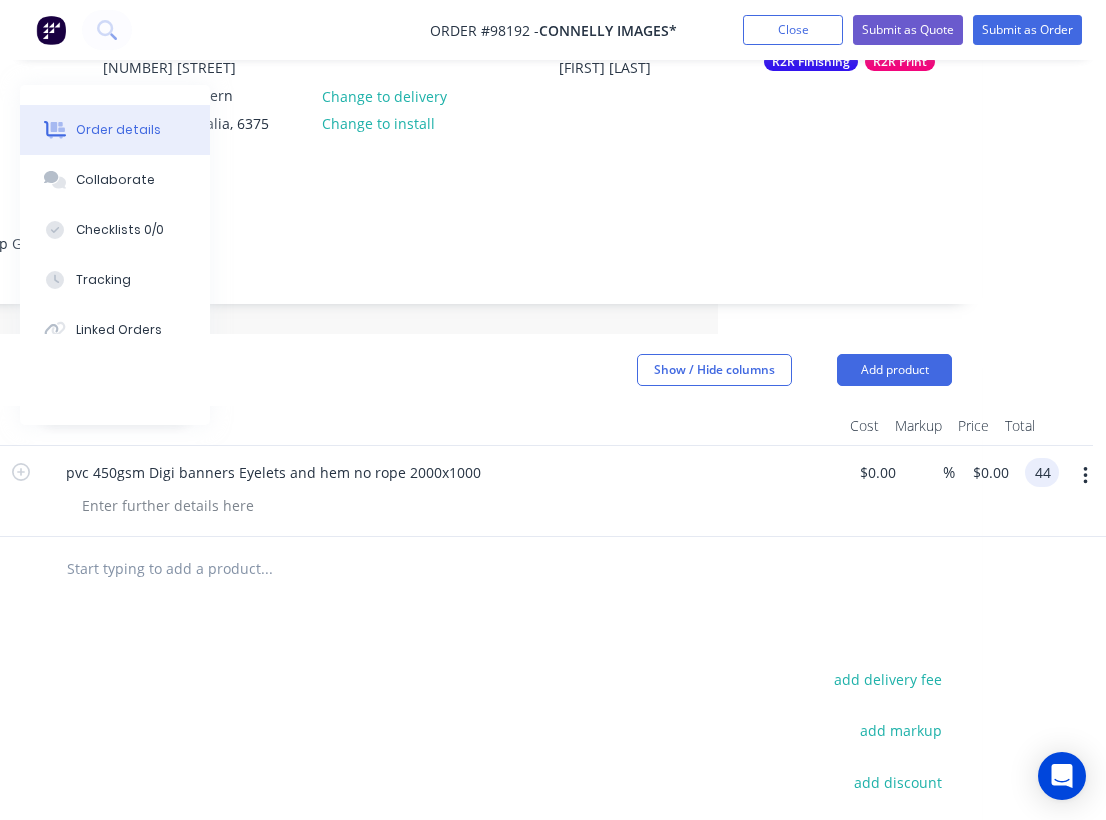 scroll, scrollTop: 226, scrollLeft: 387, axis: both 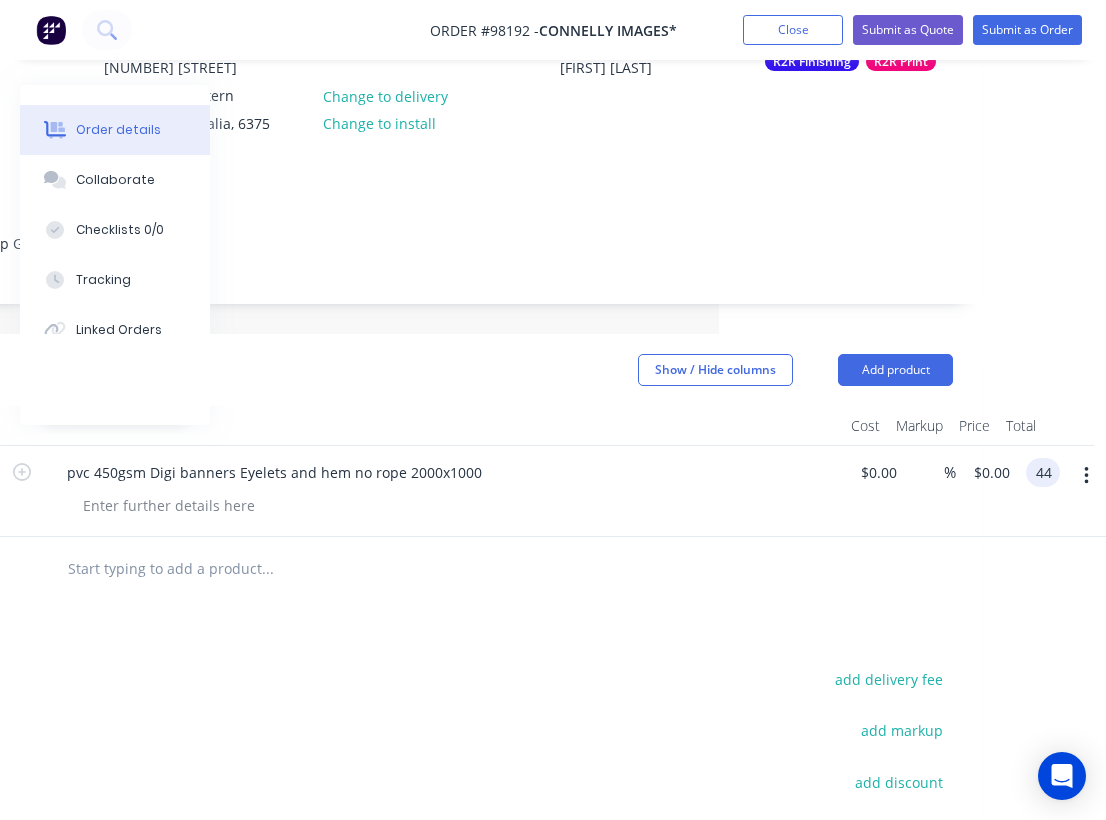 type on "044" 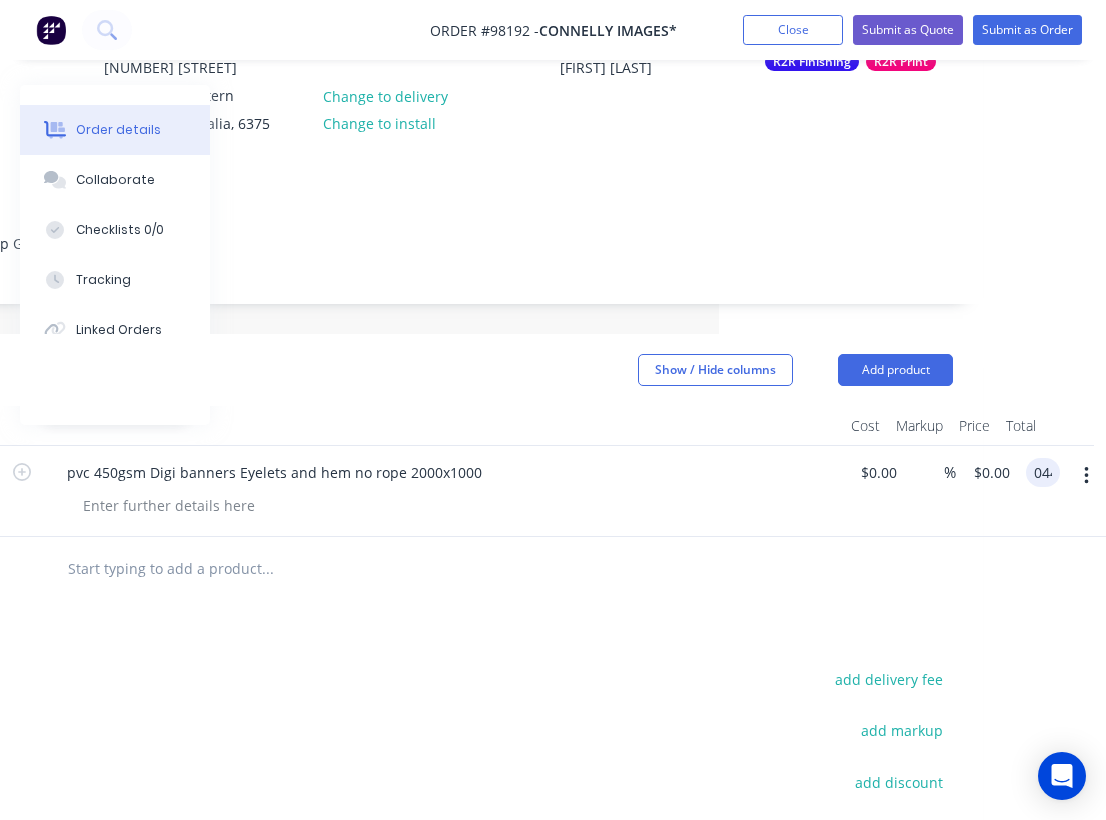 click on "044" at bounding box center [1047, 472] 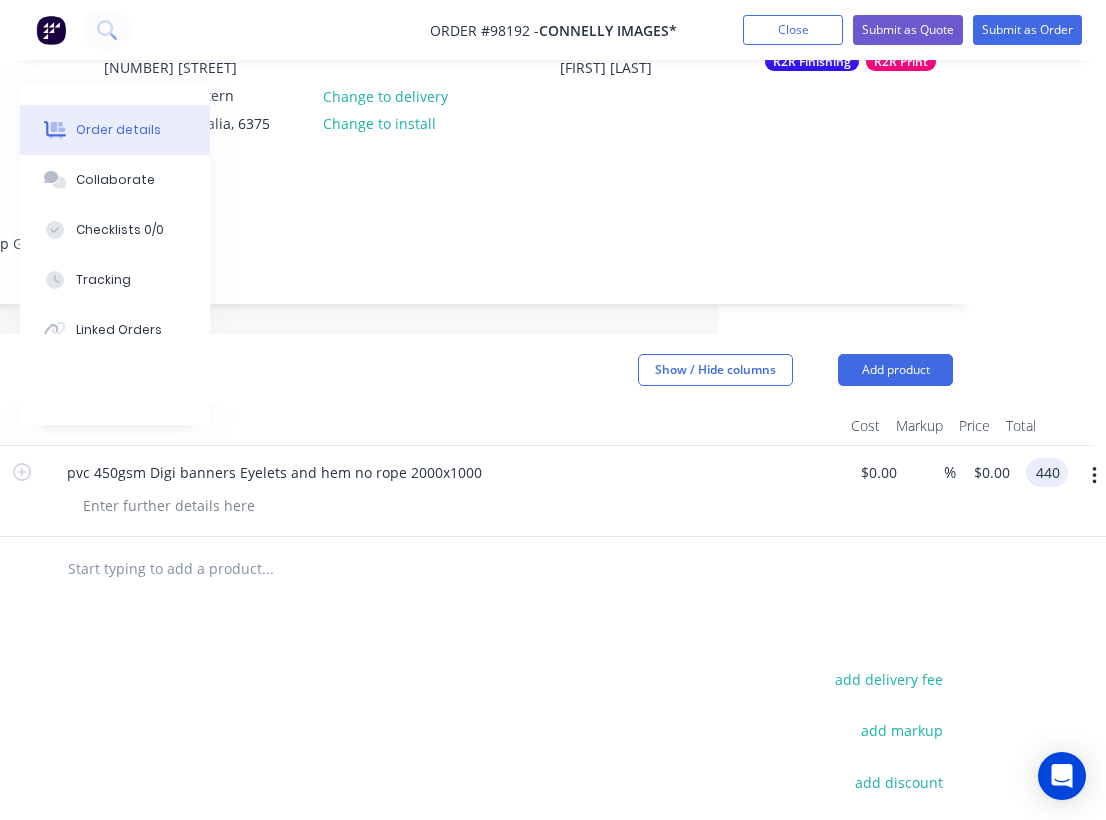 type on "$440.00" 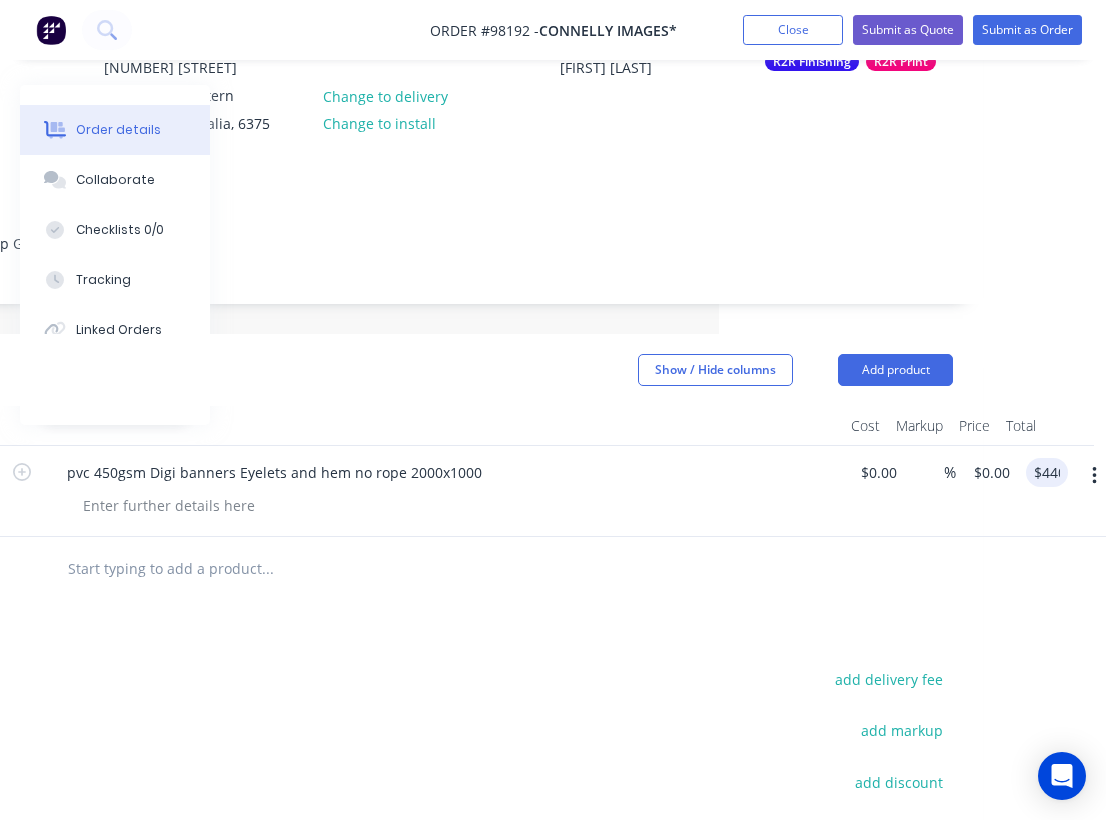 type on "$110.00" 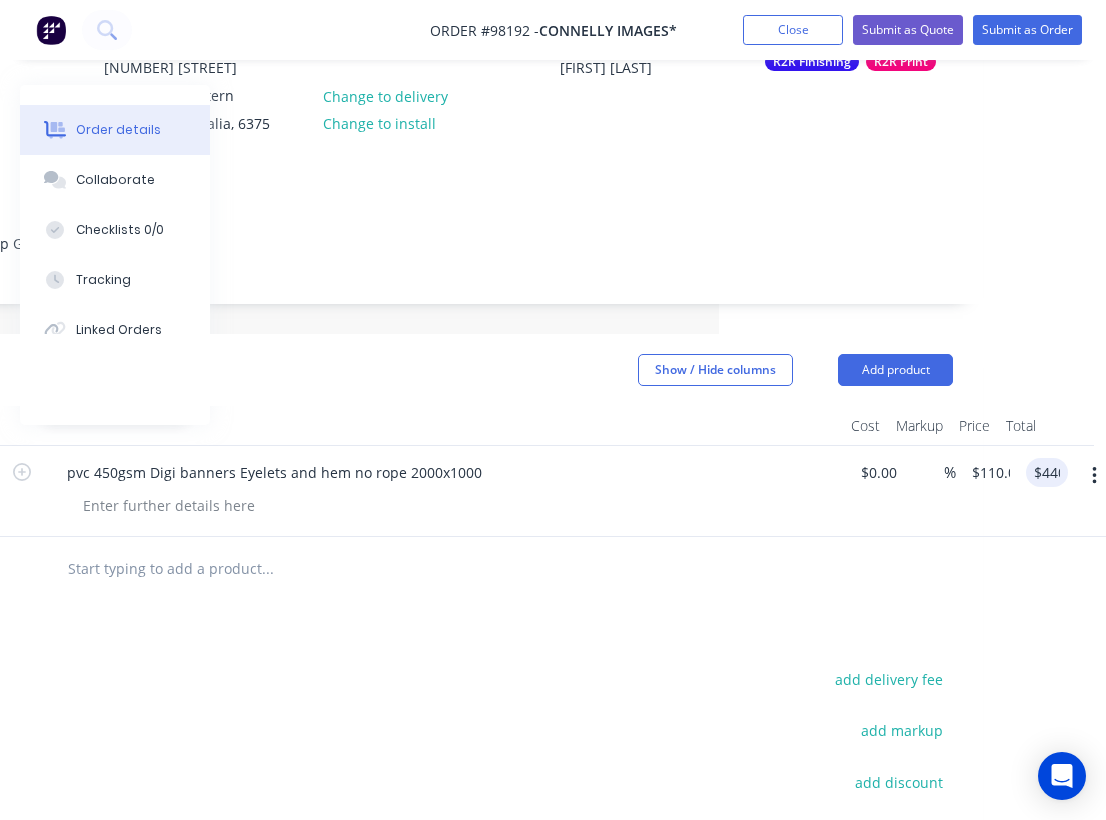 click on "Products Show / Hide columns Add product     Qty Cost Markup Price Total 4 pvc 450gsm Digi banners Eyelets and hem no rope 2000x1000 $0.00 $0.00 % $110.00 $0.00 $440.00 440   add delivery fee add markup add discount Labour $0.00 Sub total $0.00 Margin $0.00  ( 0.00 %) Tax $0.00 Total $0.00" at bounding box center [418, 708] 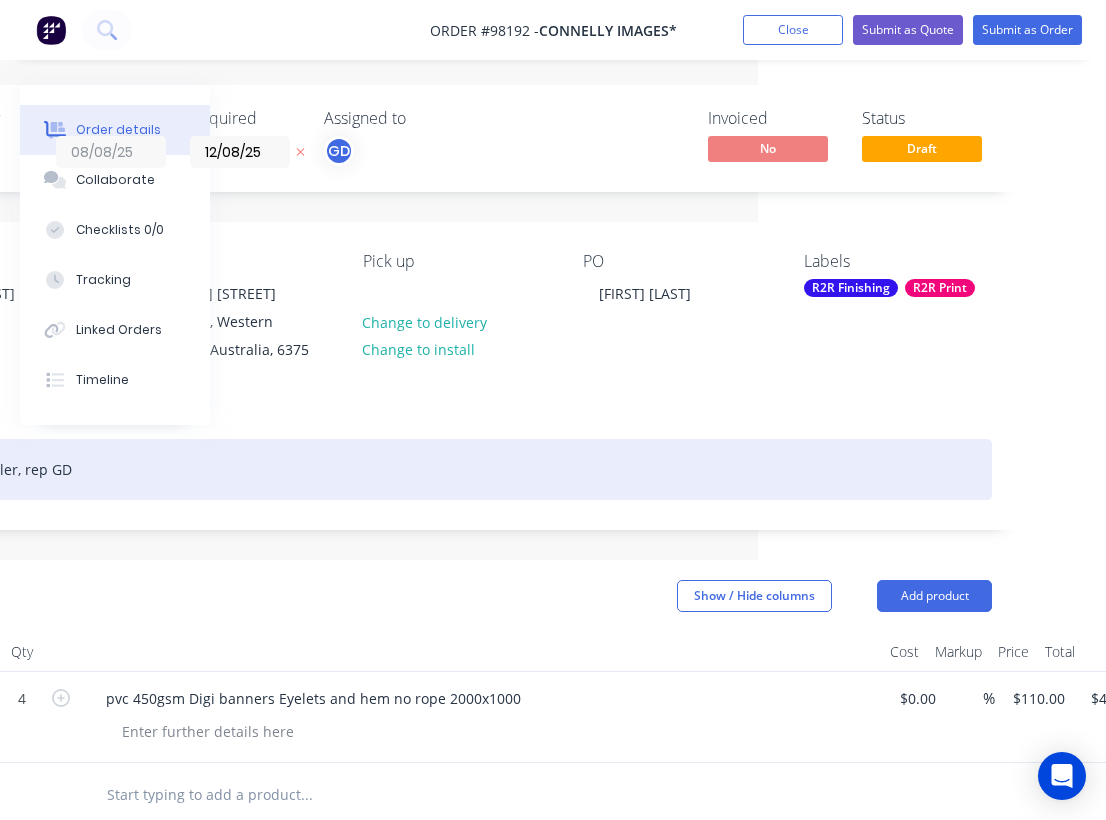 scroll, scrollTop: 0, scrollLeft: 347, axis: horizontal 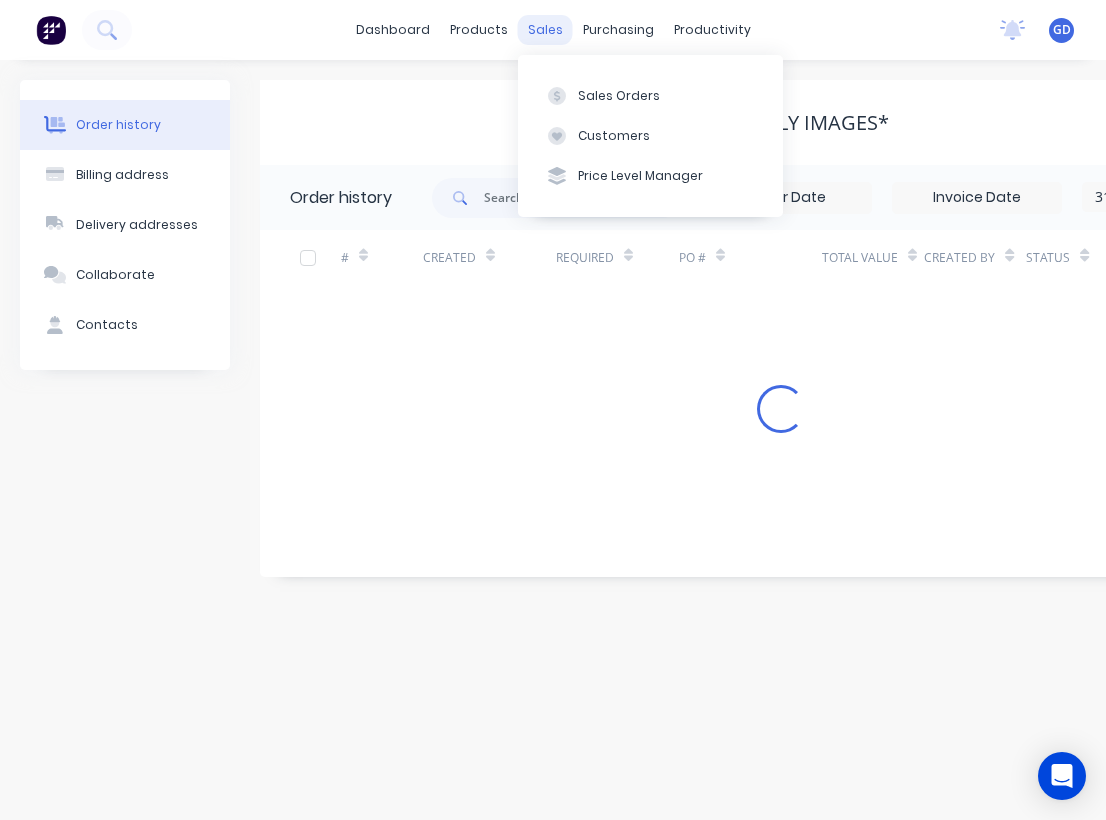 click on "sales" at bounding box center [545, 30] 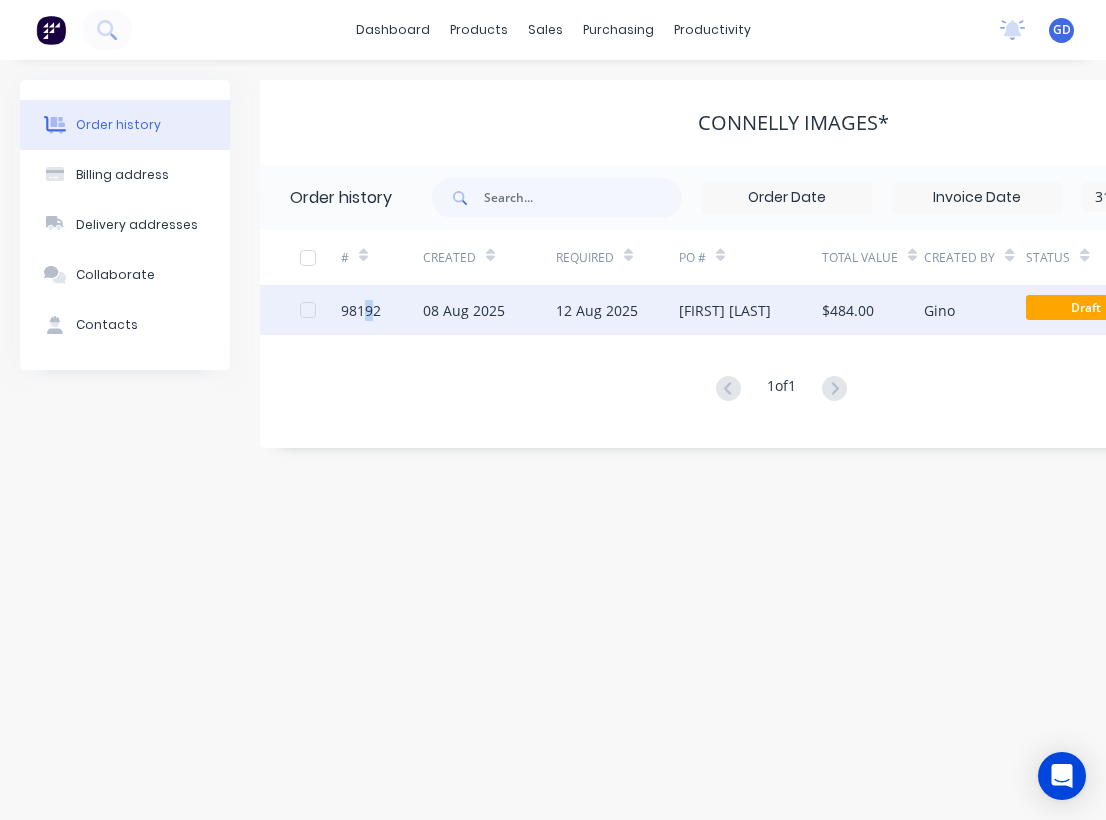 click on "98192" at bounding box center (361, 310) 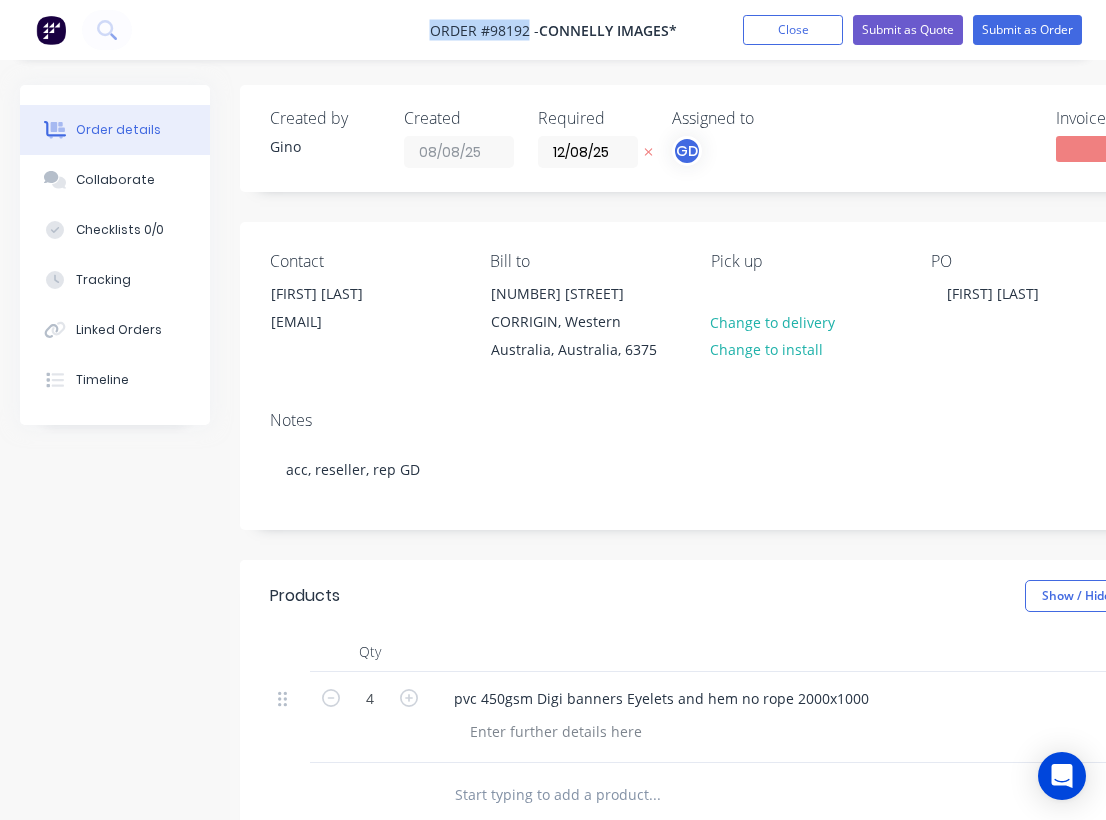drag, startPoint x: 425, startPoint y: 32, endPoint x: 527, endPoint y: 36, distance: 102.0784 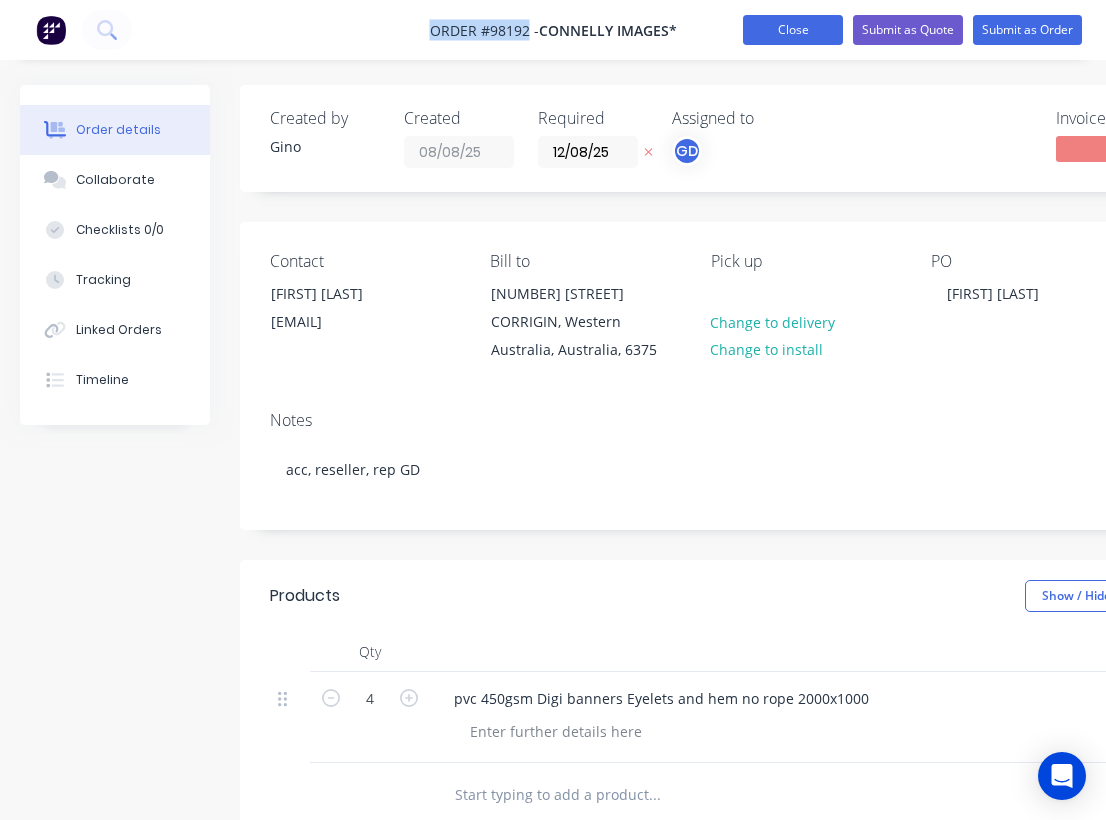 click on "Close" at bounding box center [793, 30] 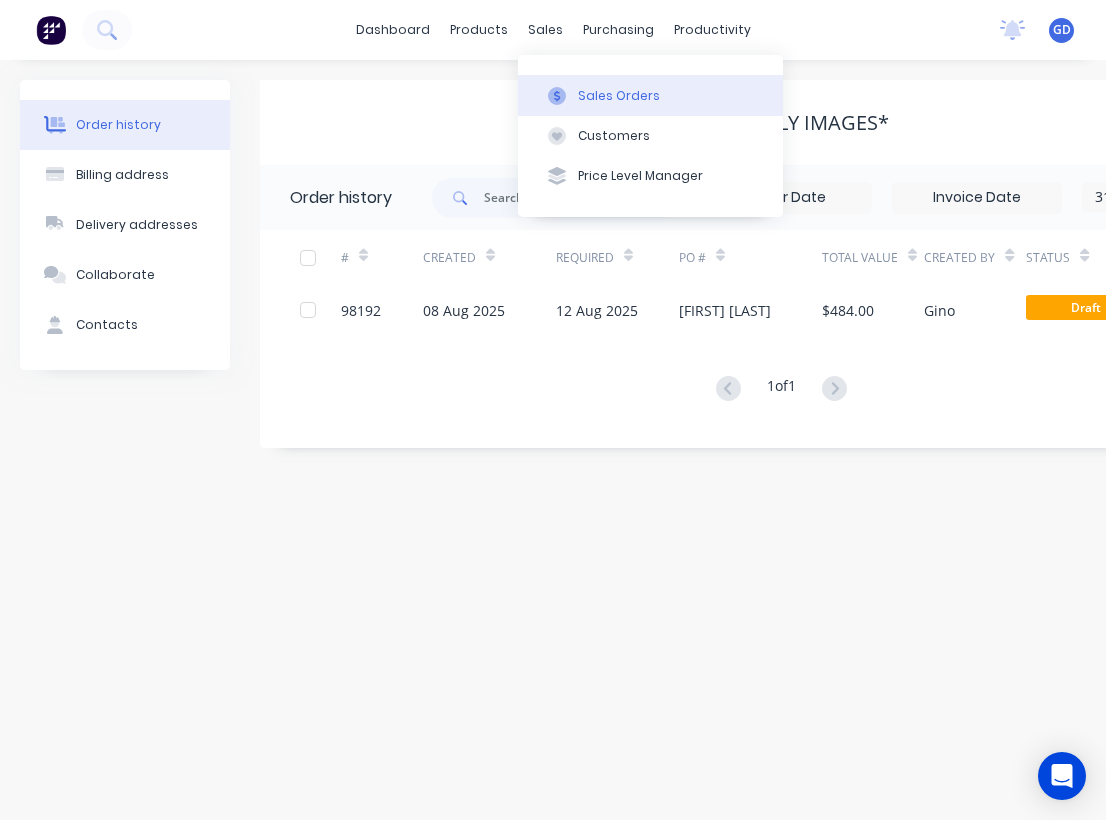 click on "Sales Orders" at bounding box center (619, 96) 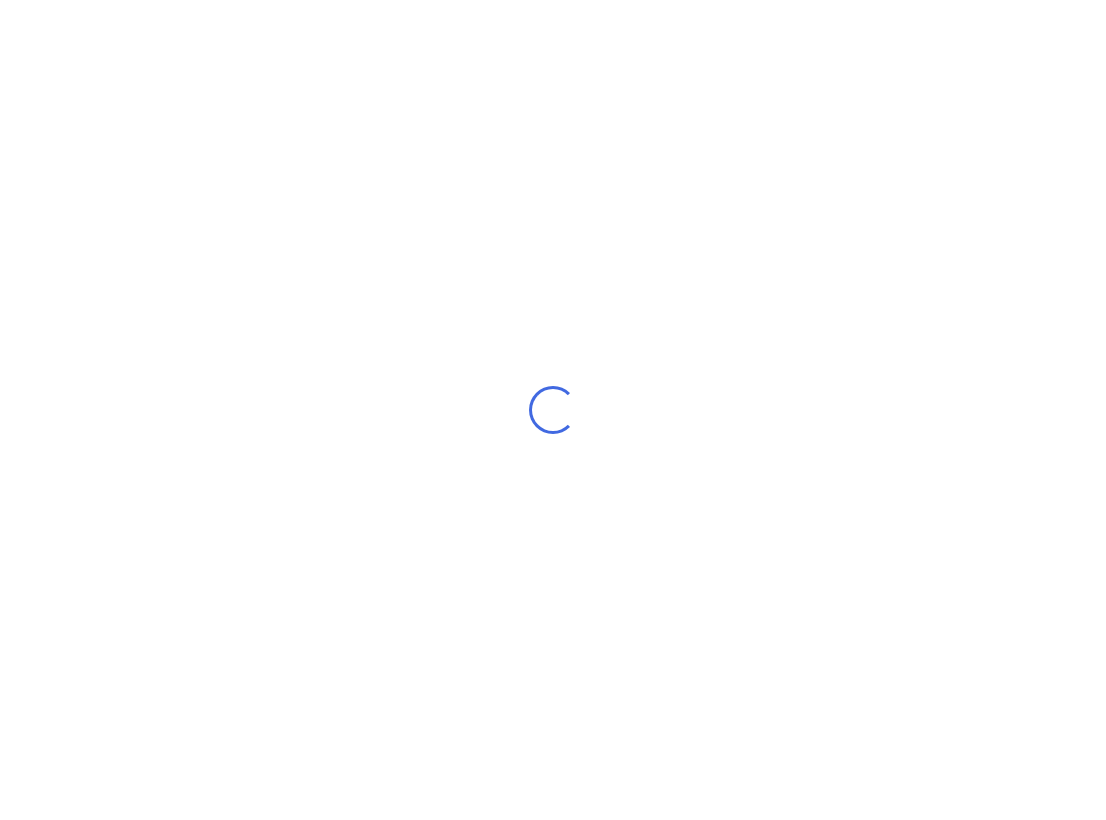 scroll, scrollTop: 0, scrollLeft: 0, axis: both 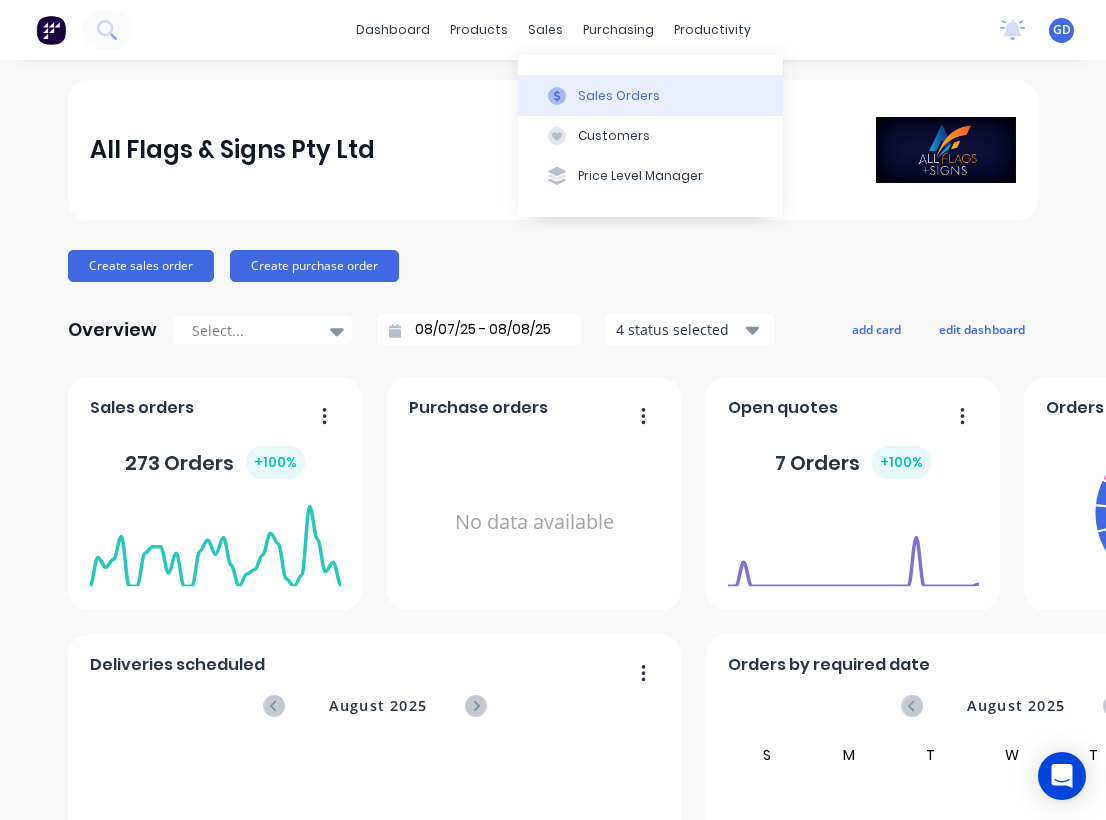 click on "Sales Orders" at bounding box center (619, 96) 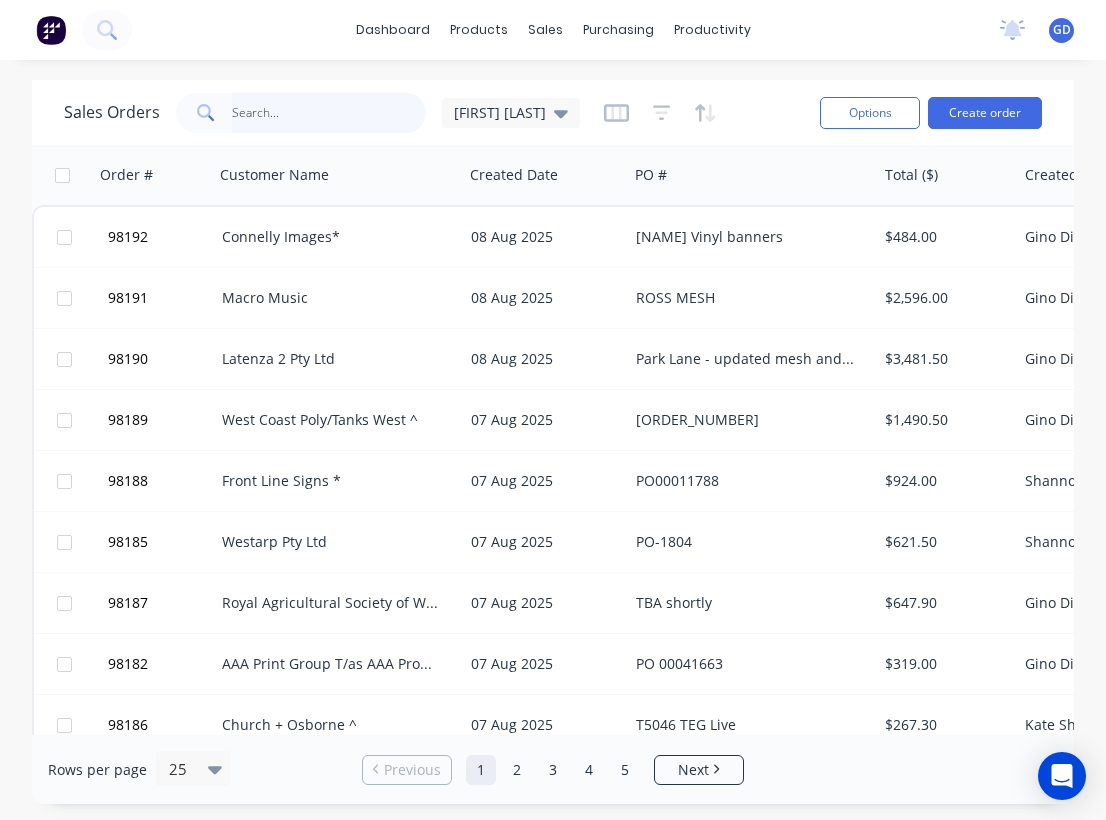 click at bounding box center (329, 113) 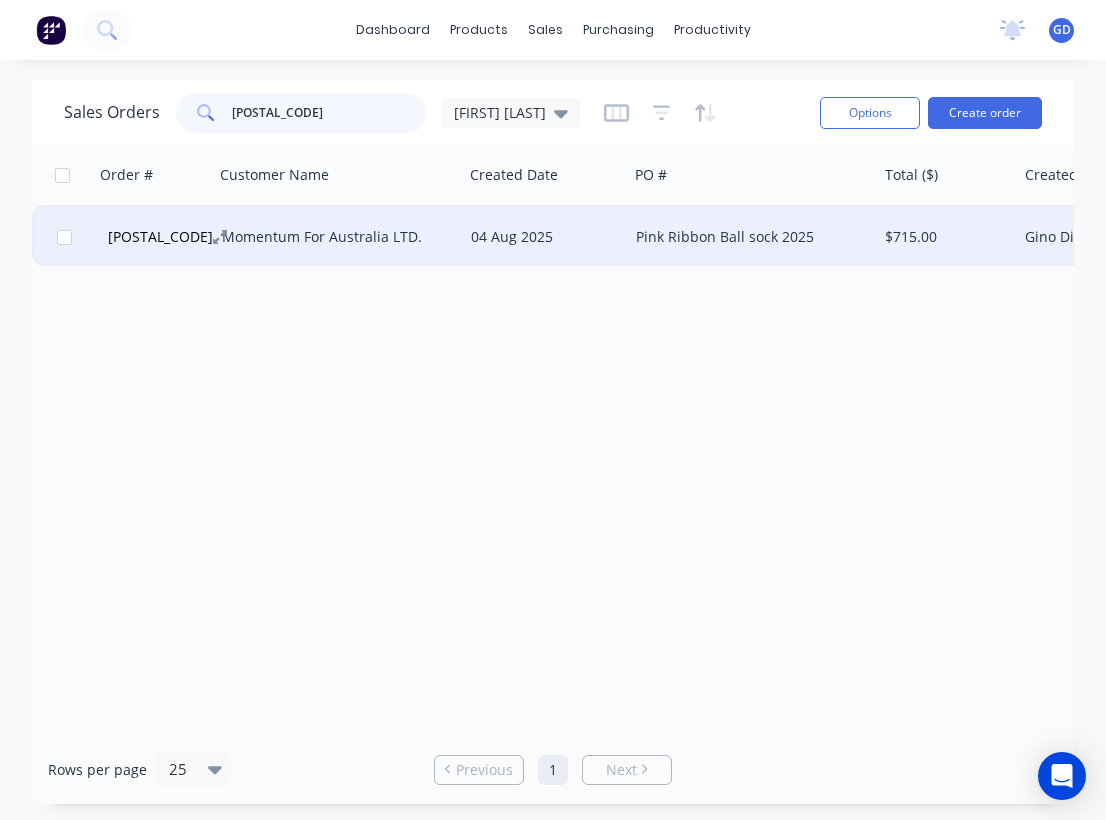 type on "98153" 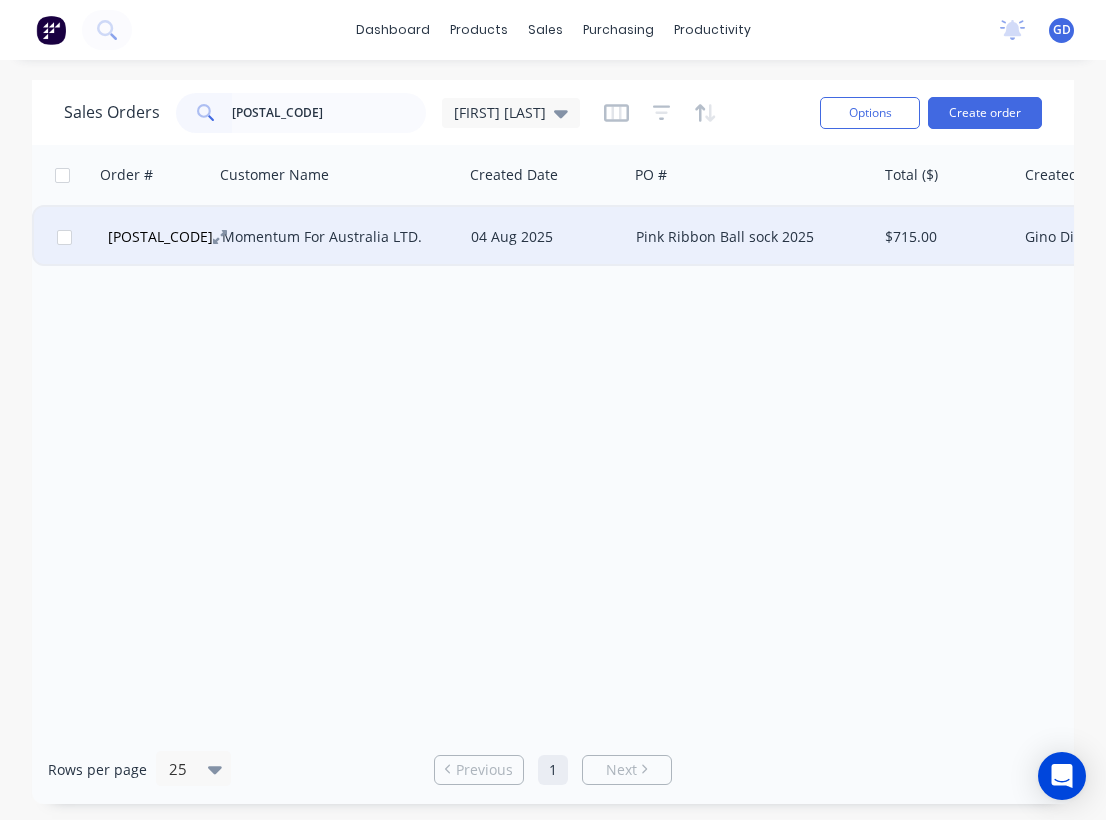 click on "98153" at bounding box center [160, 237] 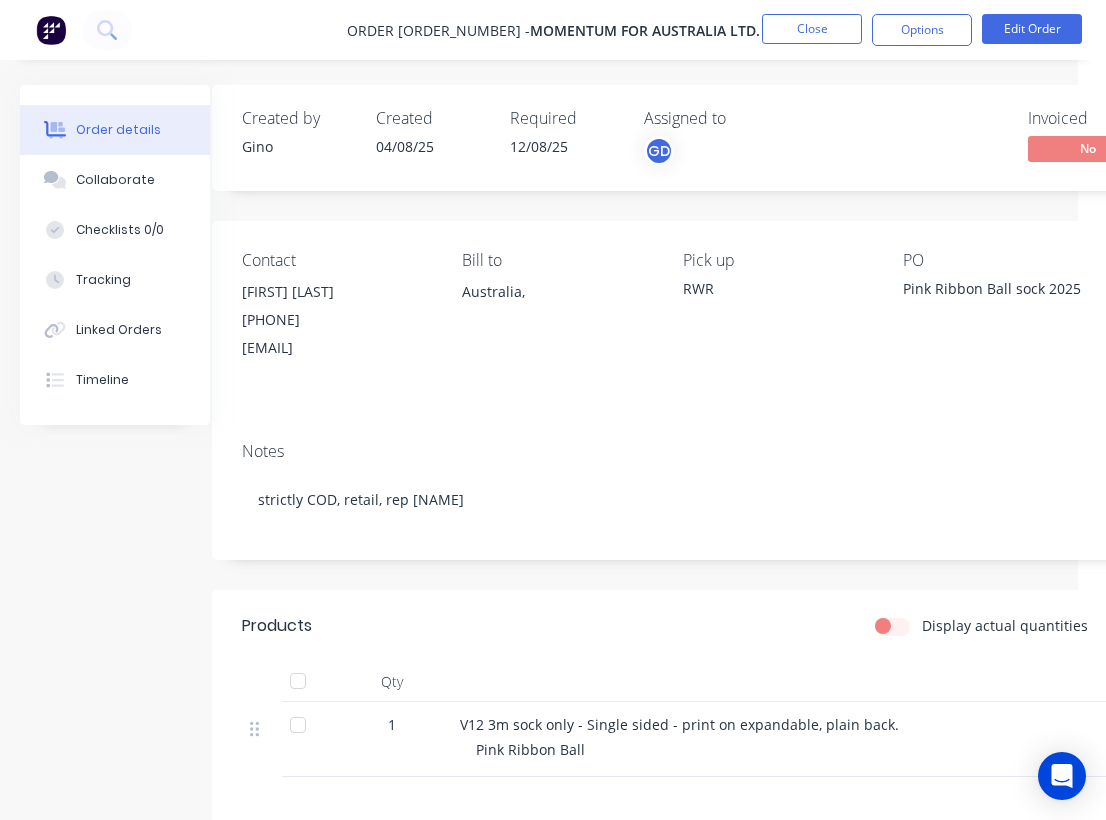 scroll, scrollTop: 0, scrollLeft: 0, axis: both 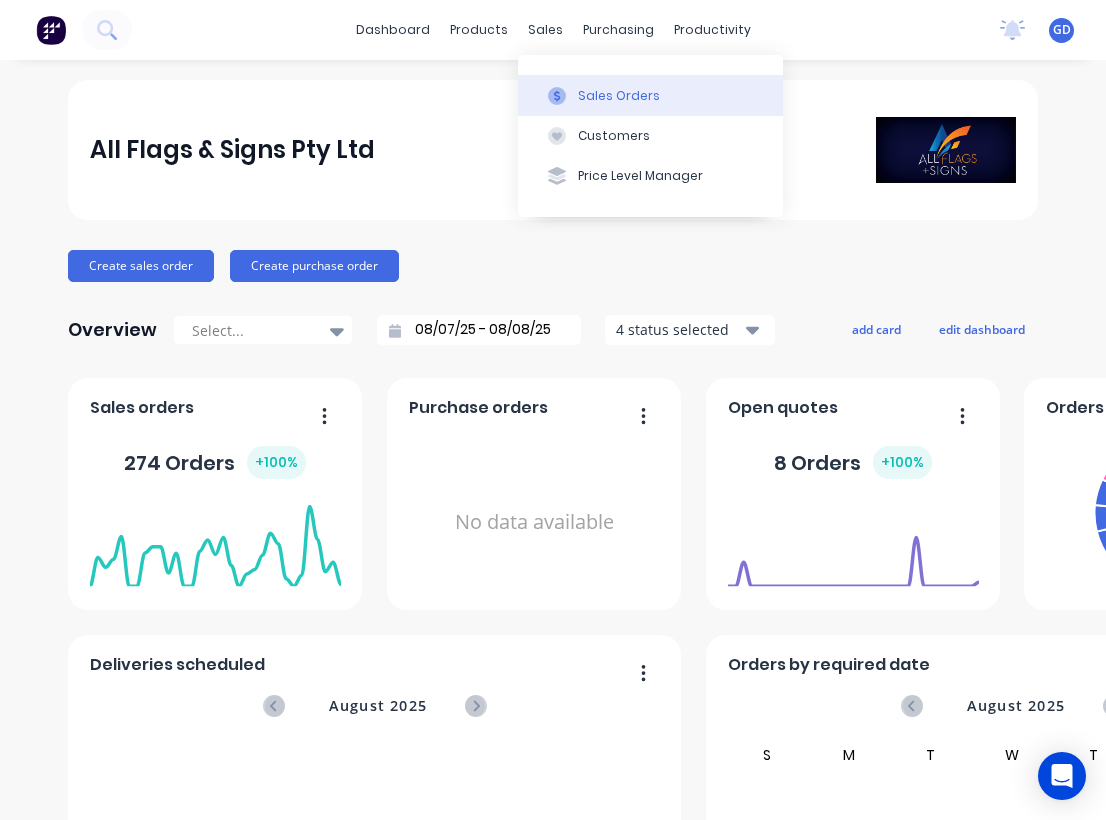 click on "Sales Orders" at bounding box center [619, 96] 